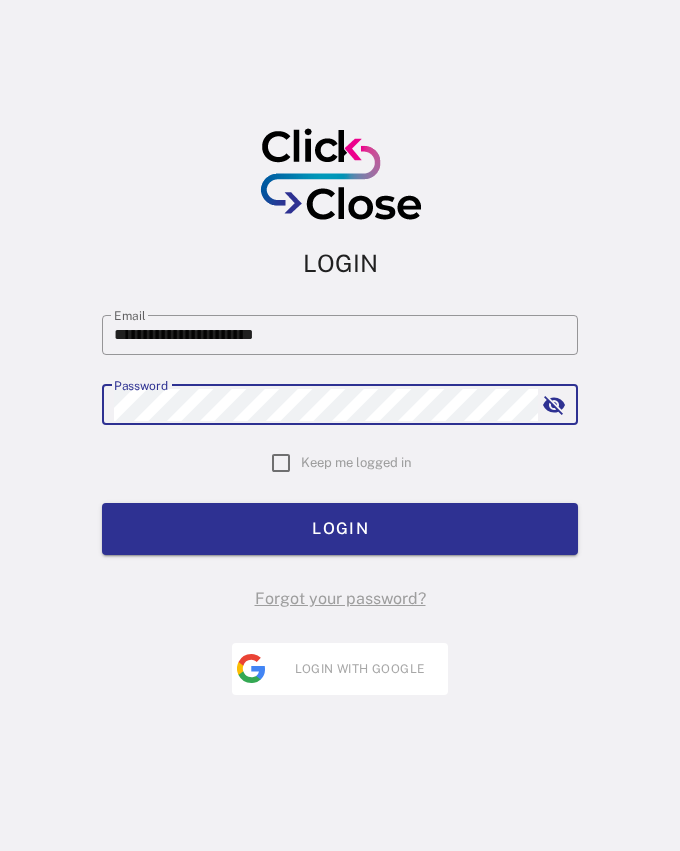 scroll, scrollTop: 0, scrollLeft: 0, axis: both 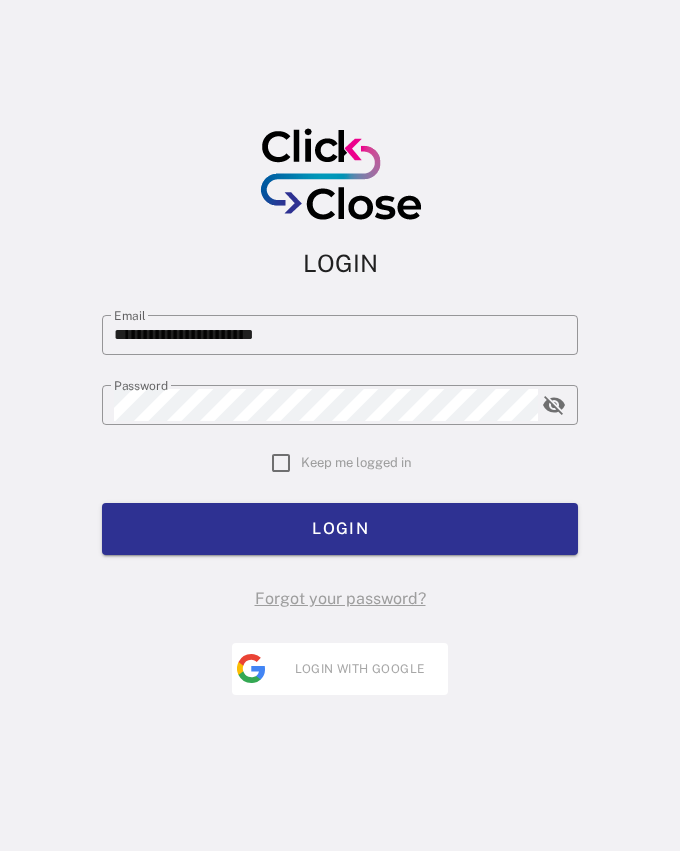 click on "**********" at bounding box center (340, 425) 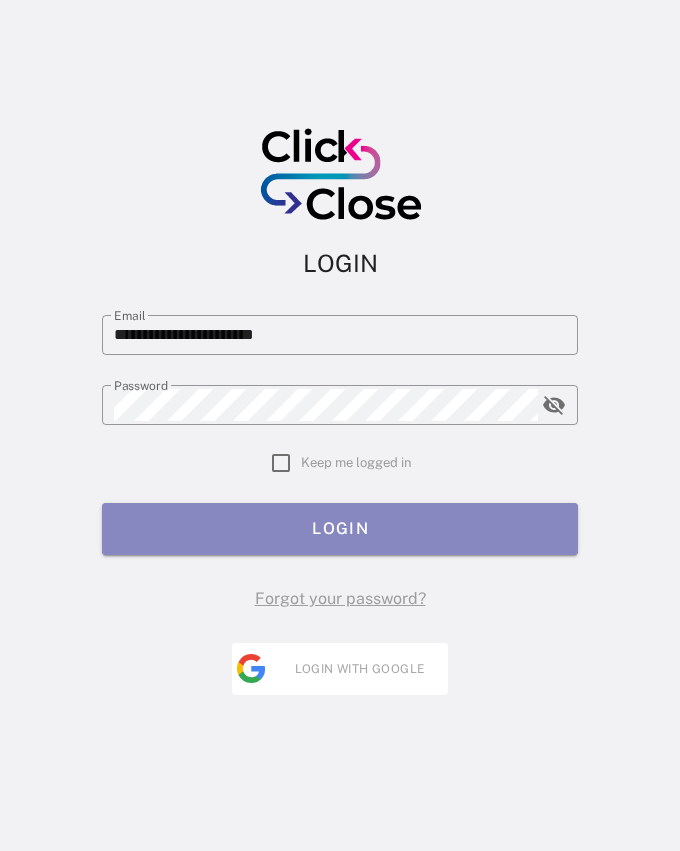 click on "LOGIN" at bounding box center (340, 528) 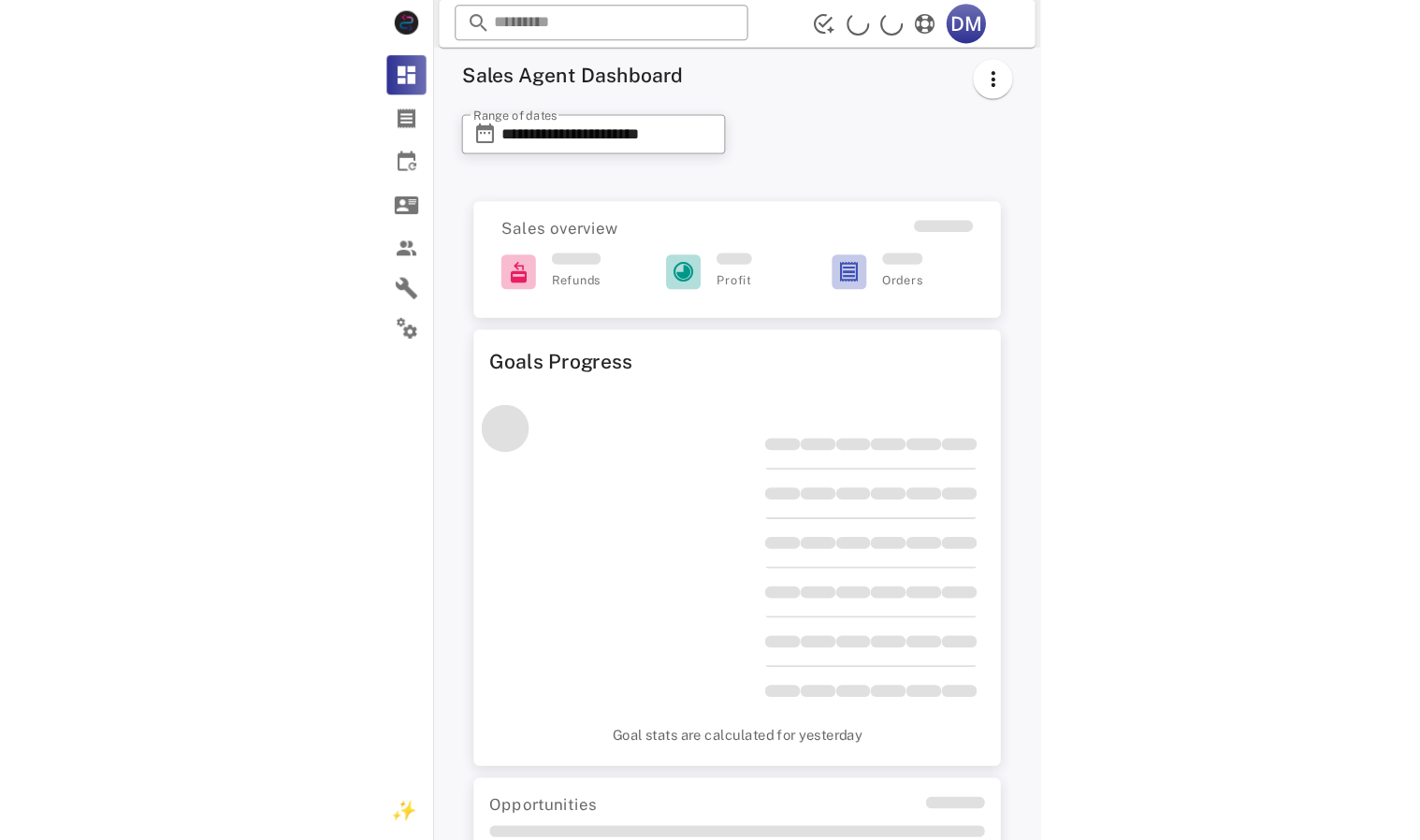 scroll, scrollTop: 0, scrollLeft: 0, axis: both 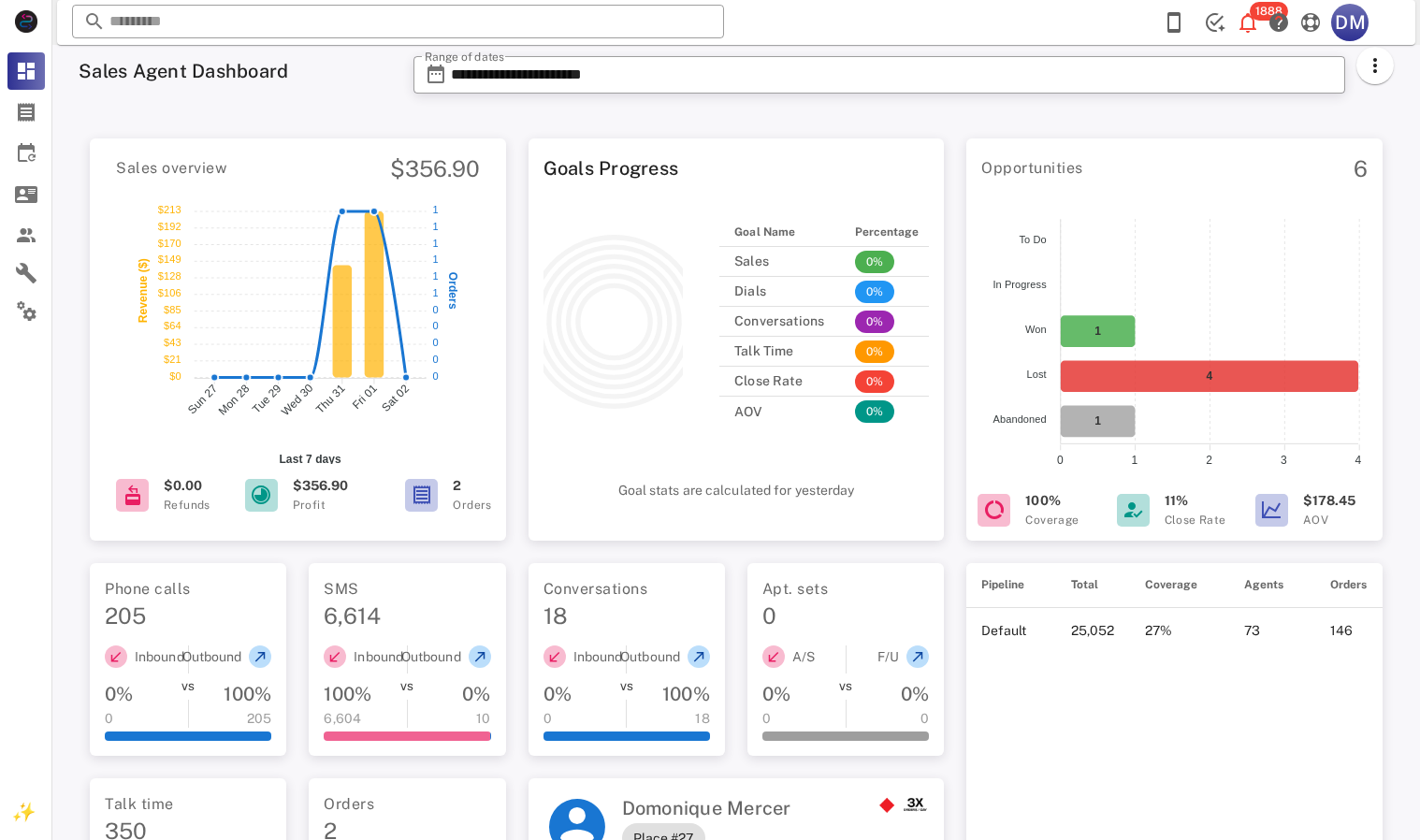 click on "[NUMBER] [INITIALS]" at bounding box center [1268, 22] 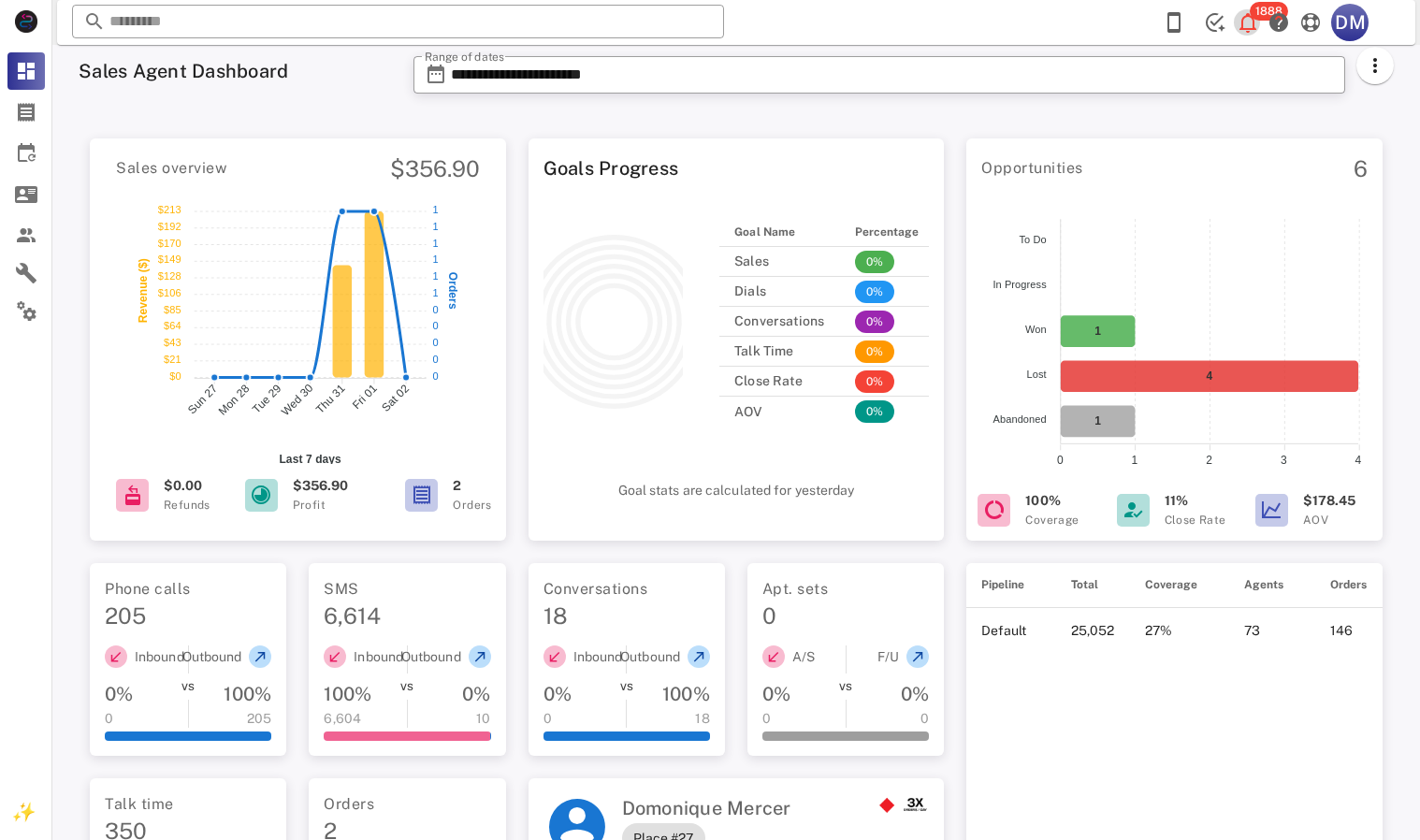 click at bounding box center (1248, 22) 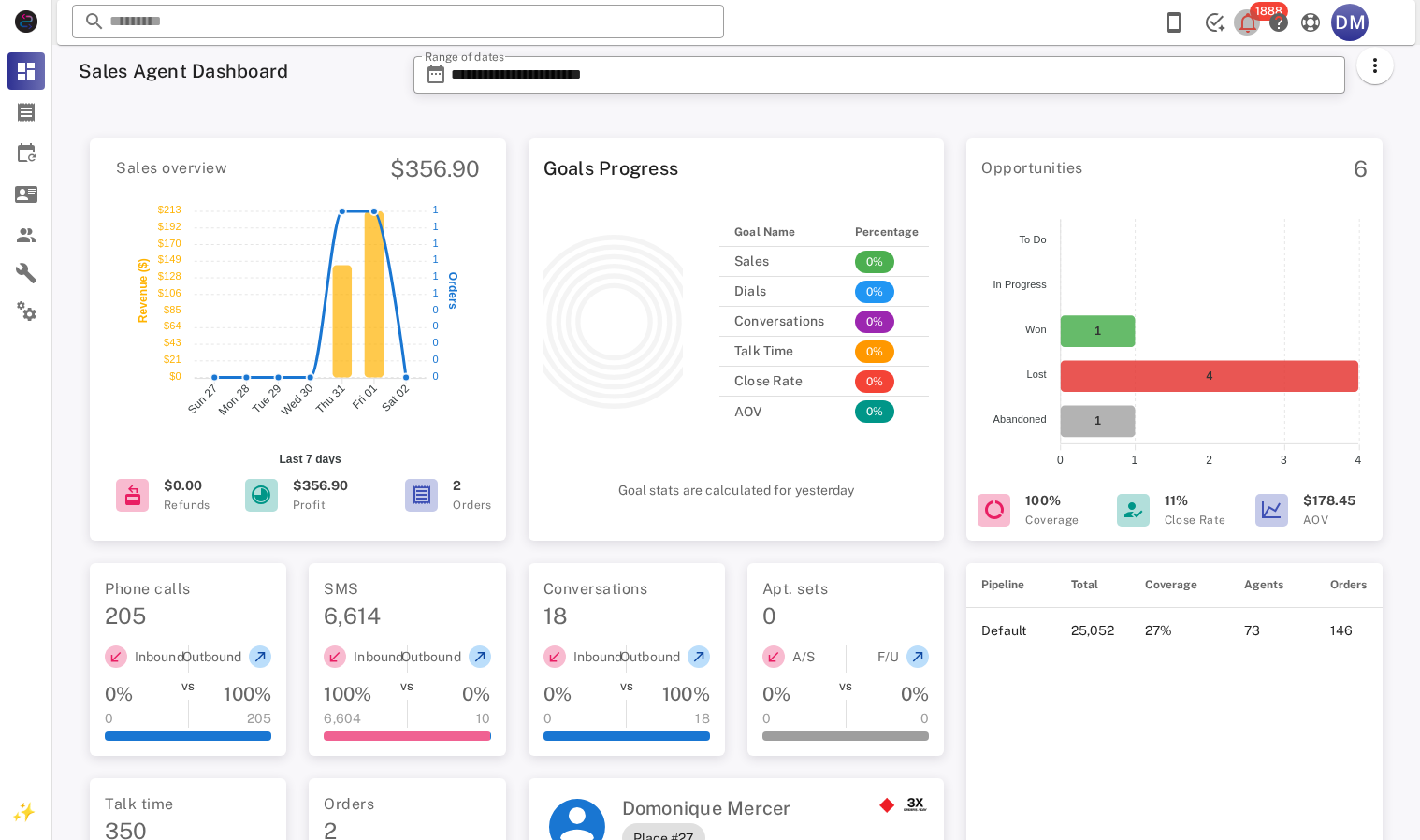 click at bounding box center (1248, 22) 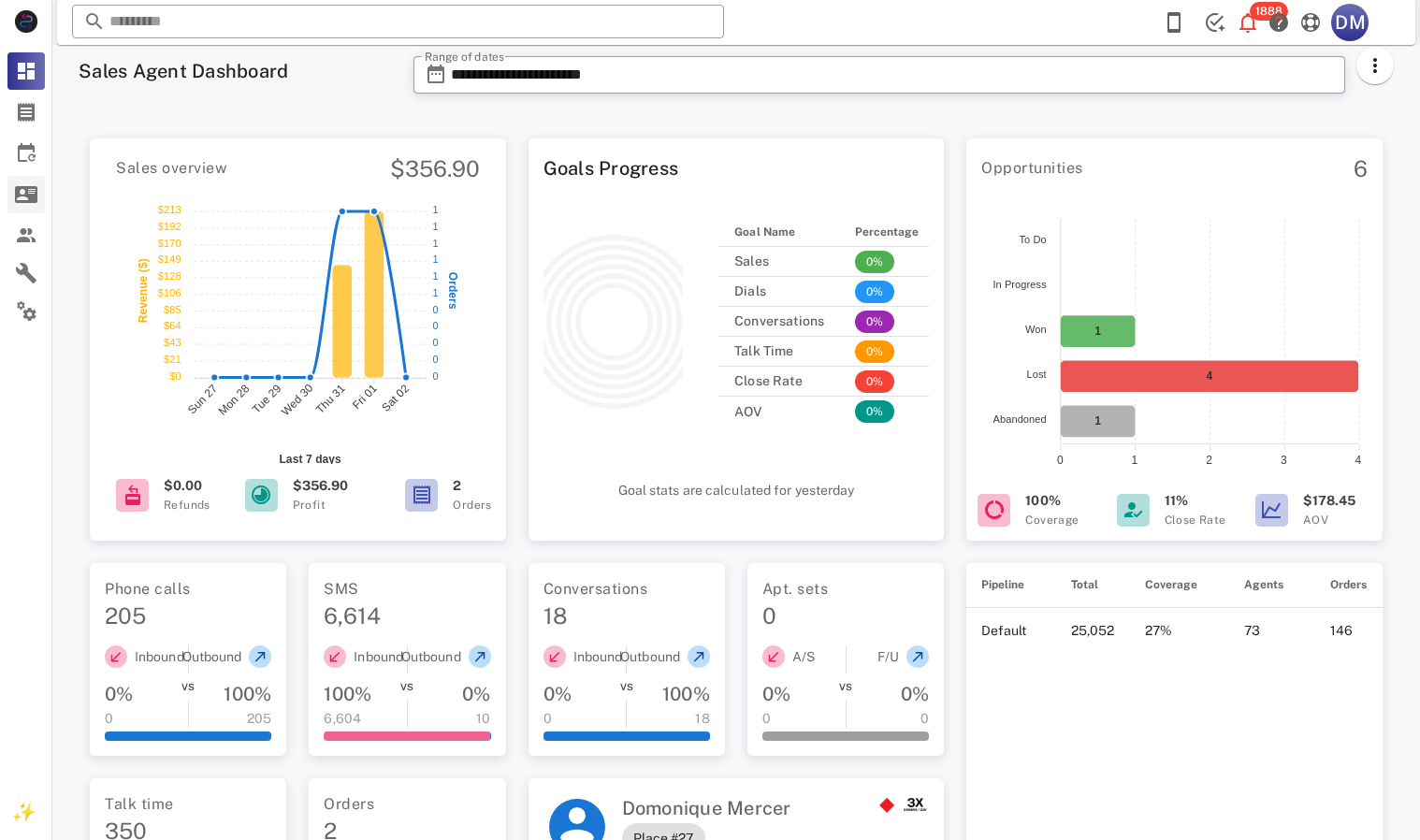 click on "Opportunities" at bounding box center (26, 195) 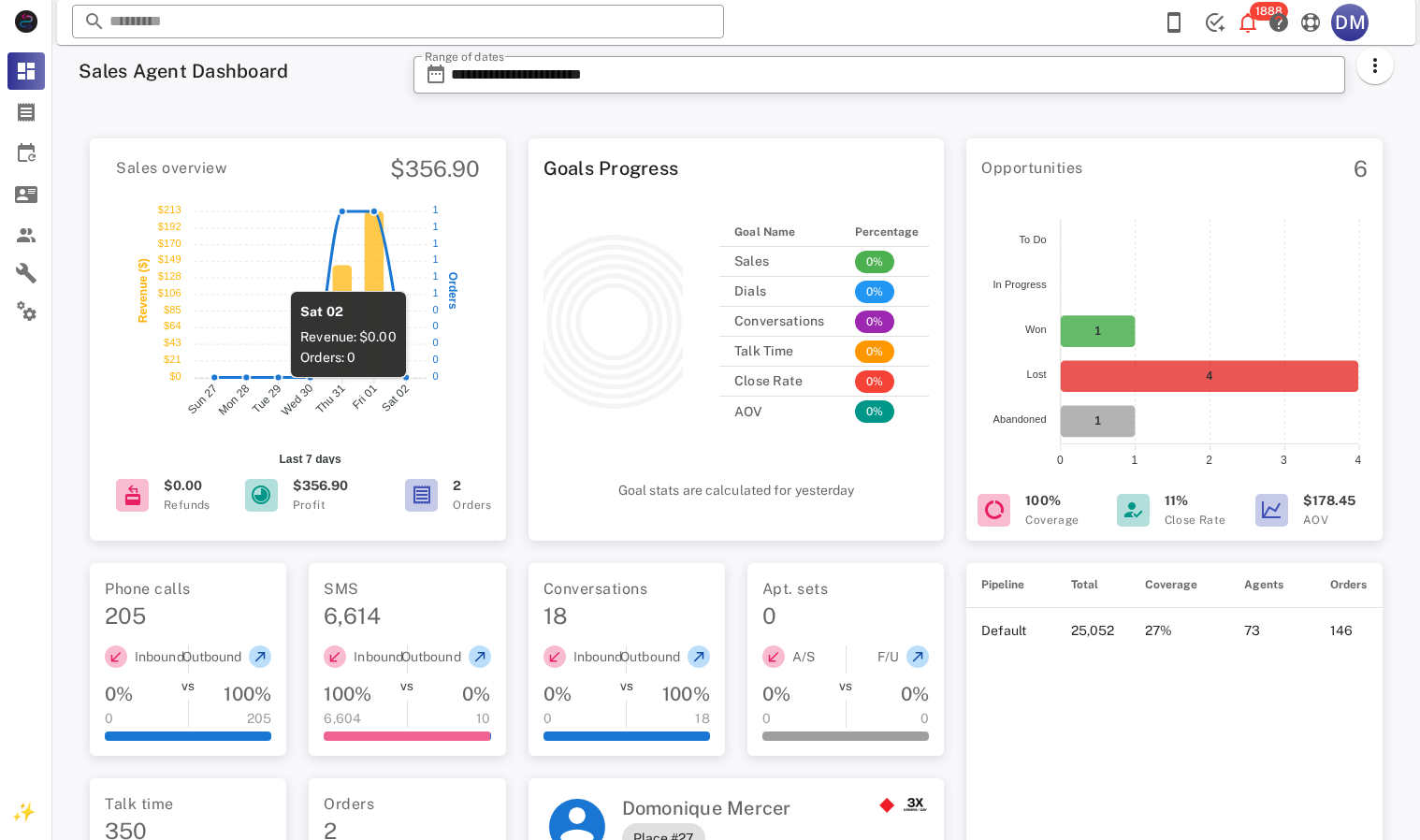 click 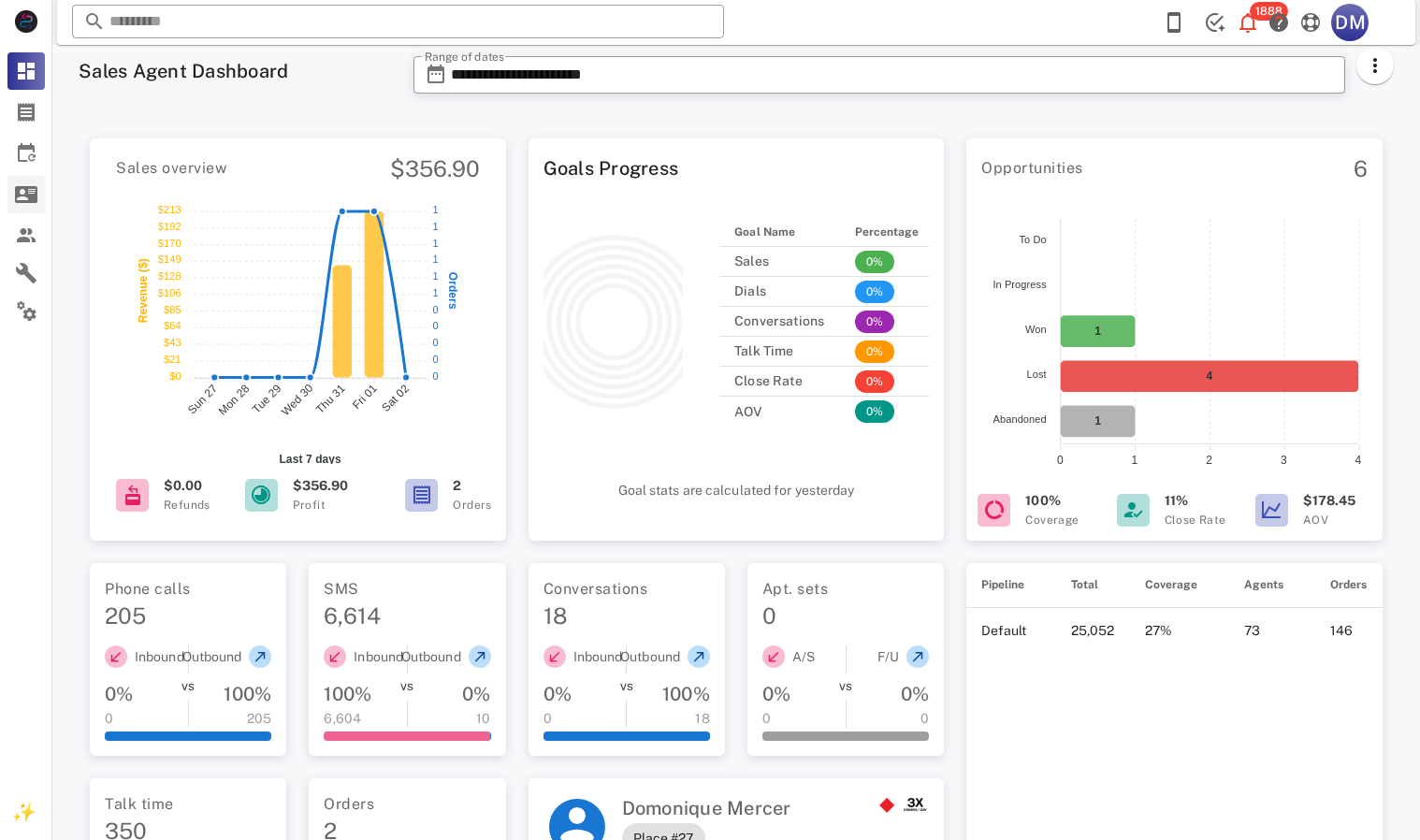 click on "Opportunities" at bounding box center [26, 195] 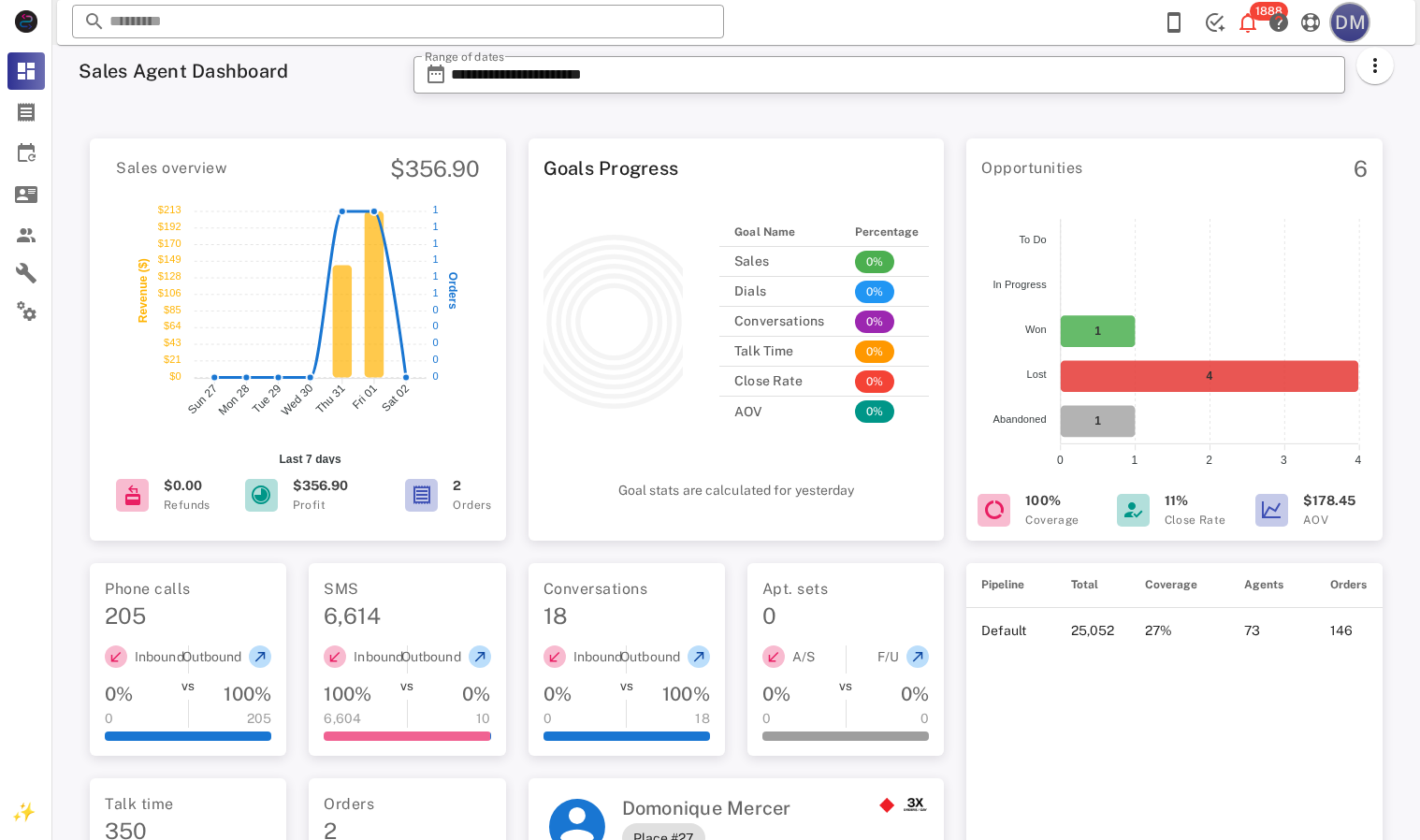 click on "DM" at bounding box center (1350, 22) 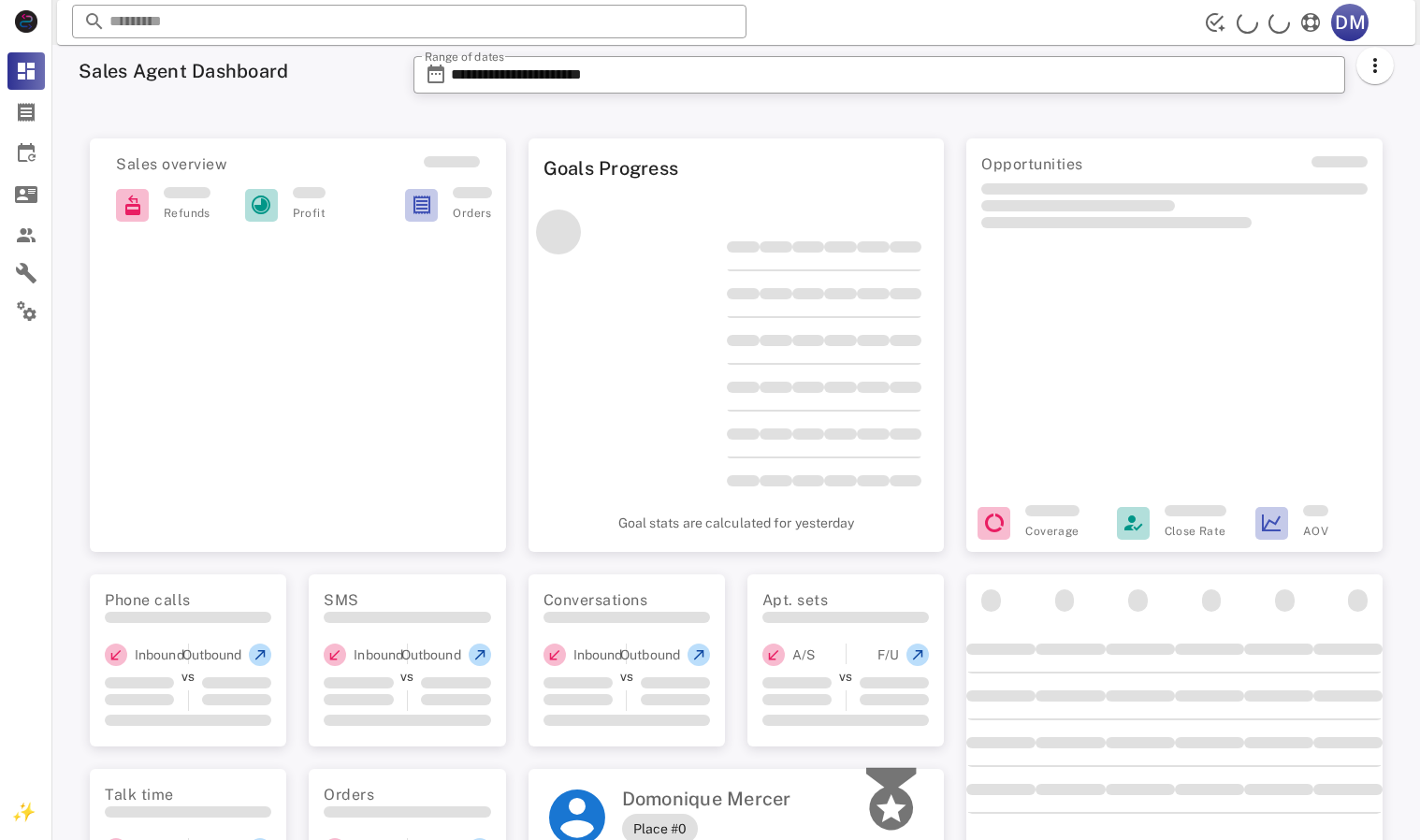 scroll, scrollTop: 0, scrollLeft: 0, axis: both 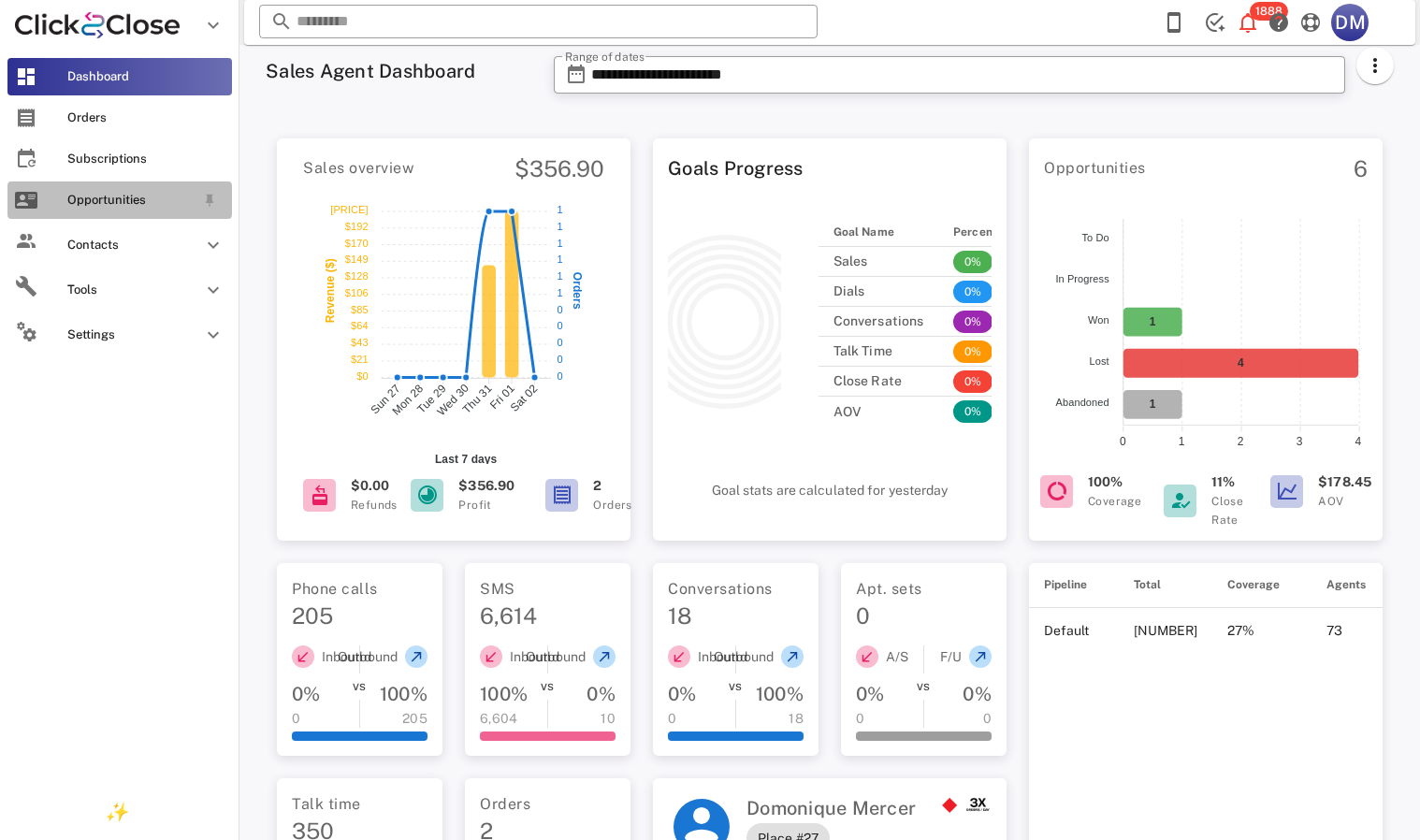 click on "Opportunities" at bounding box center [131, 200] 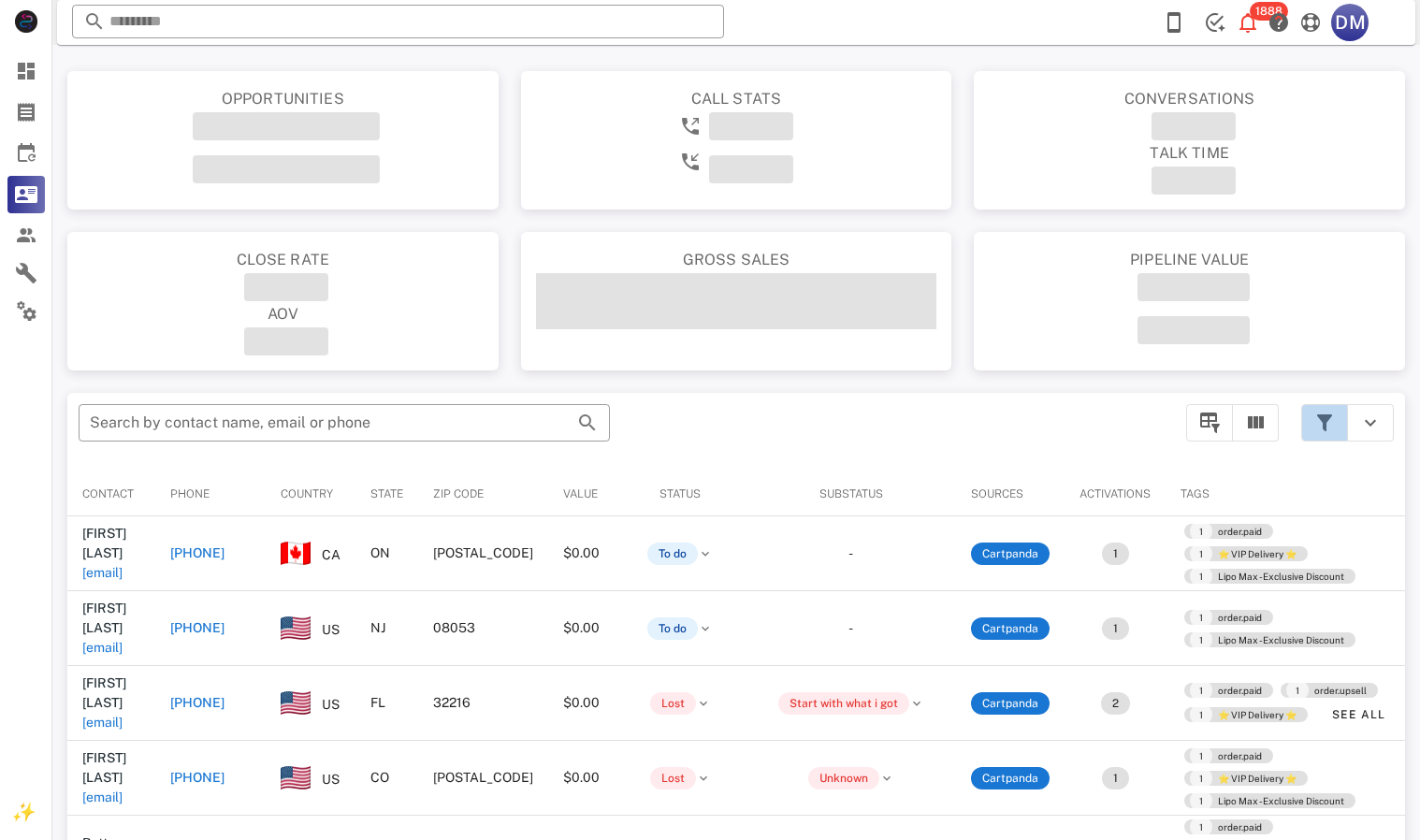 click at bounding box center (1325, 423) 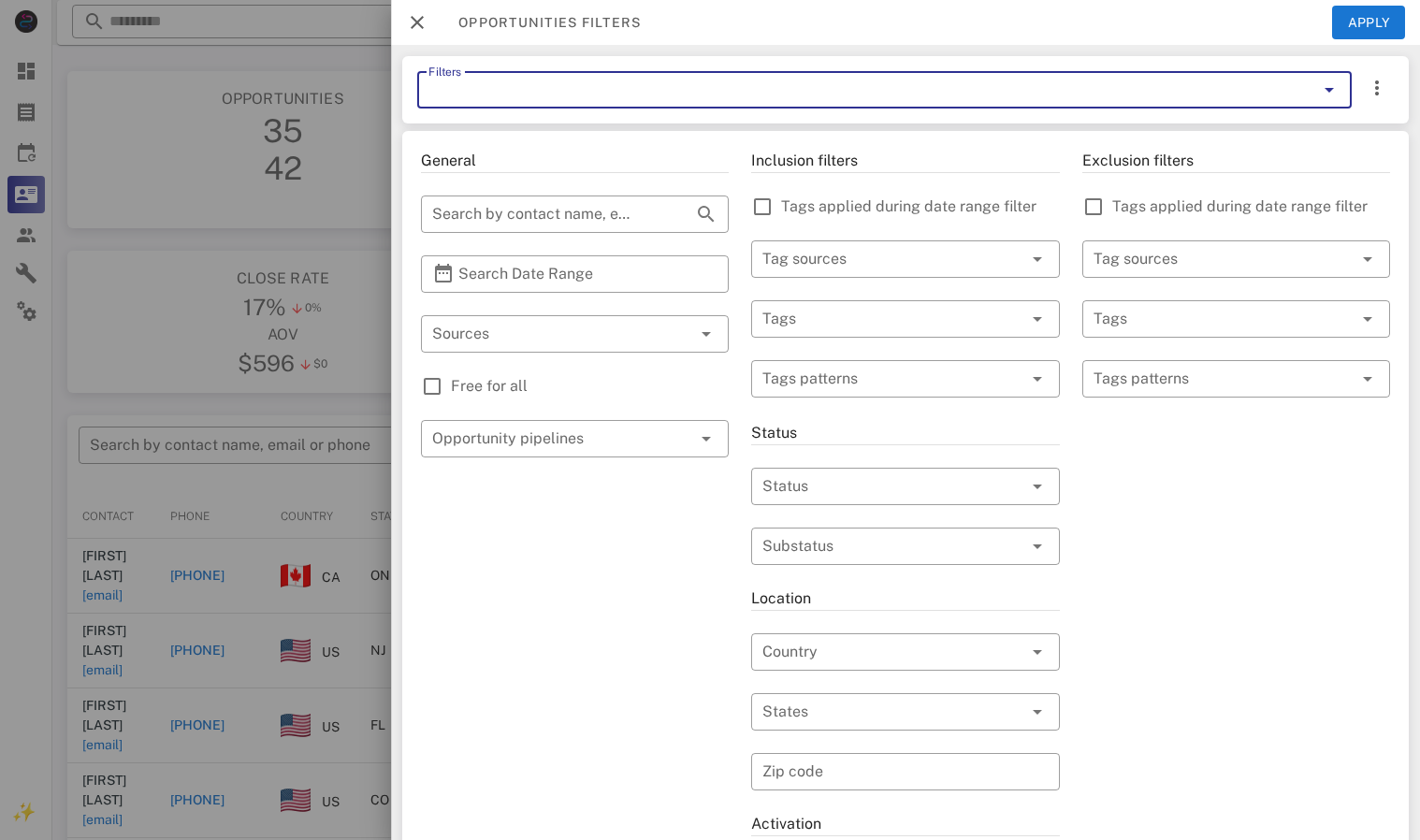 click on "Filters" at bounding box center [858, 90] 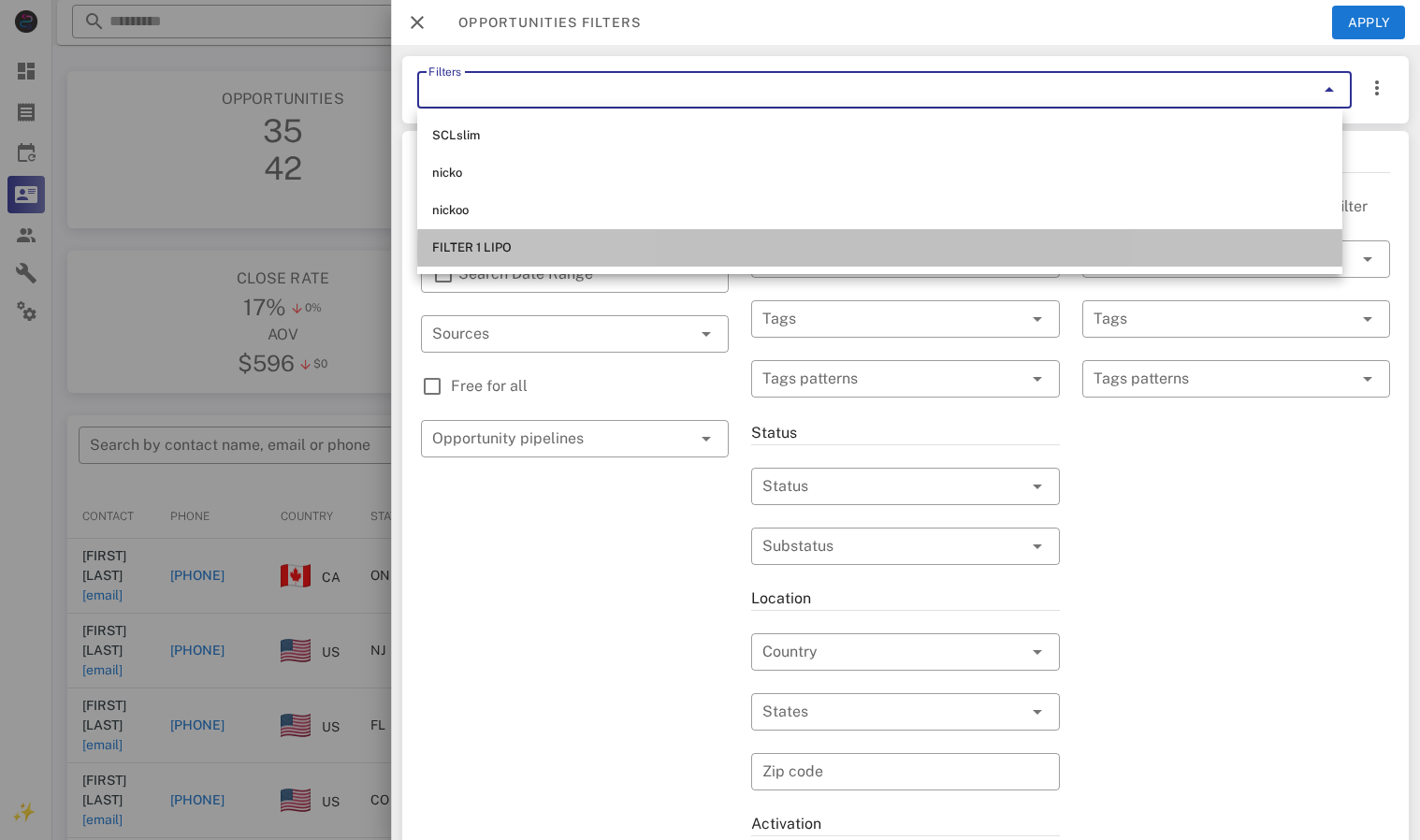 click on "FILTER 1 LIPO" at bounding box center [879, 248] 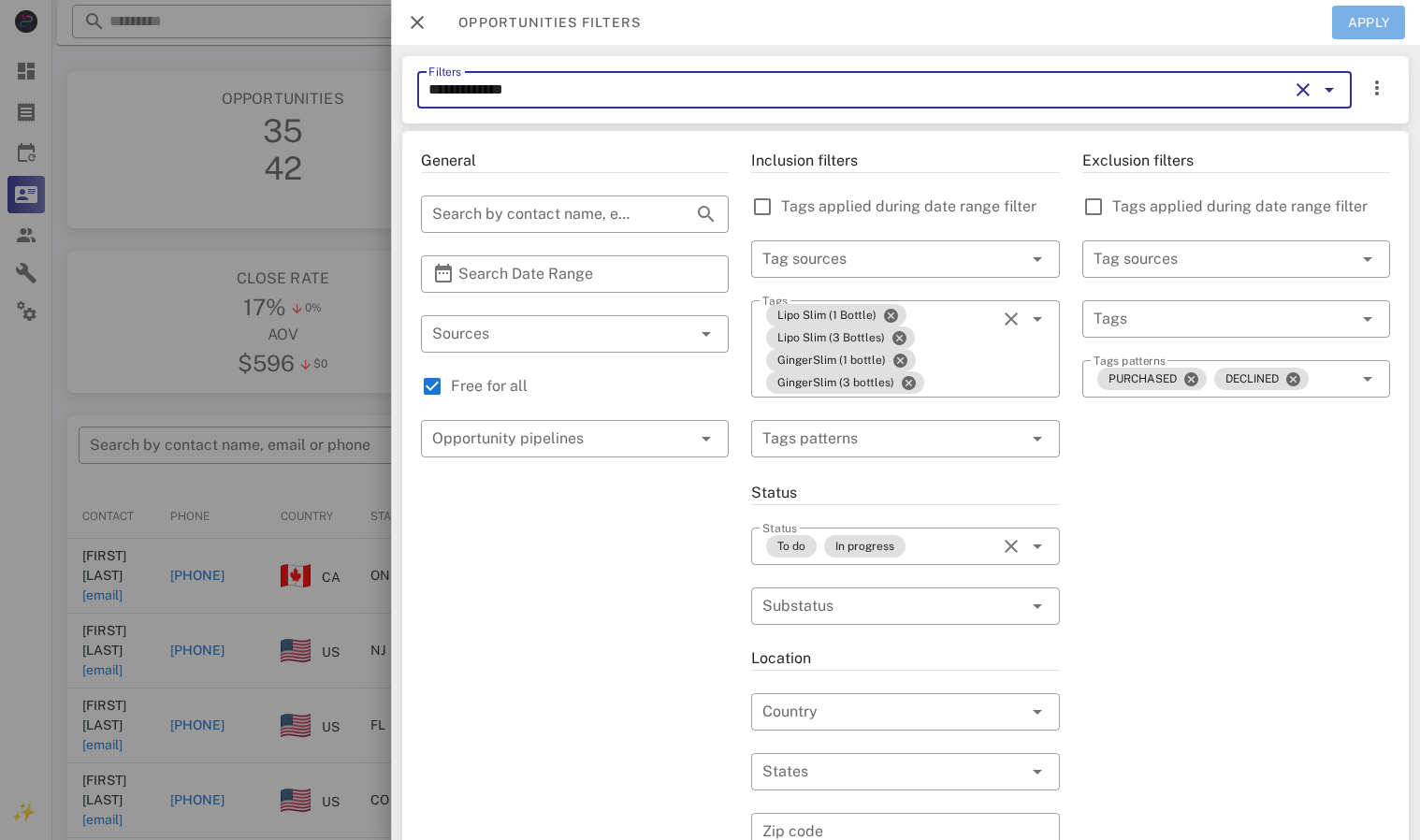 click on "Apply" at bounding box center [1369, 22] 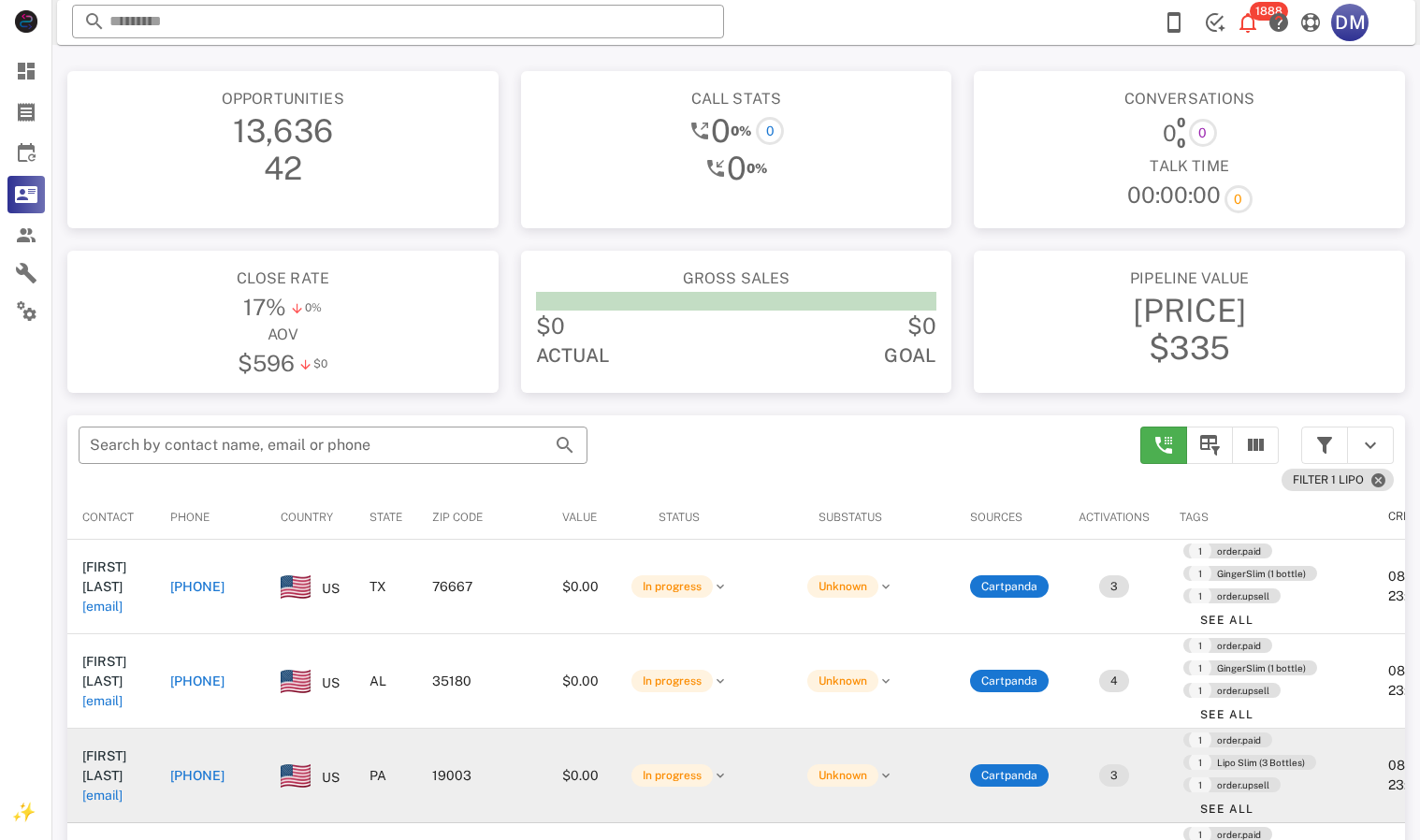 click on "[PHONE]" at bounding box center [197, 775] 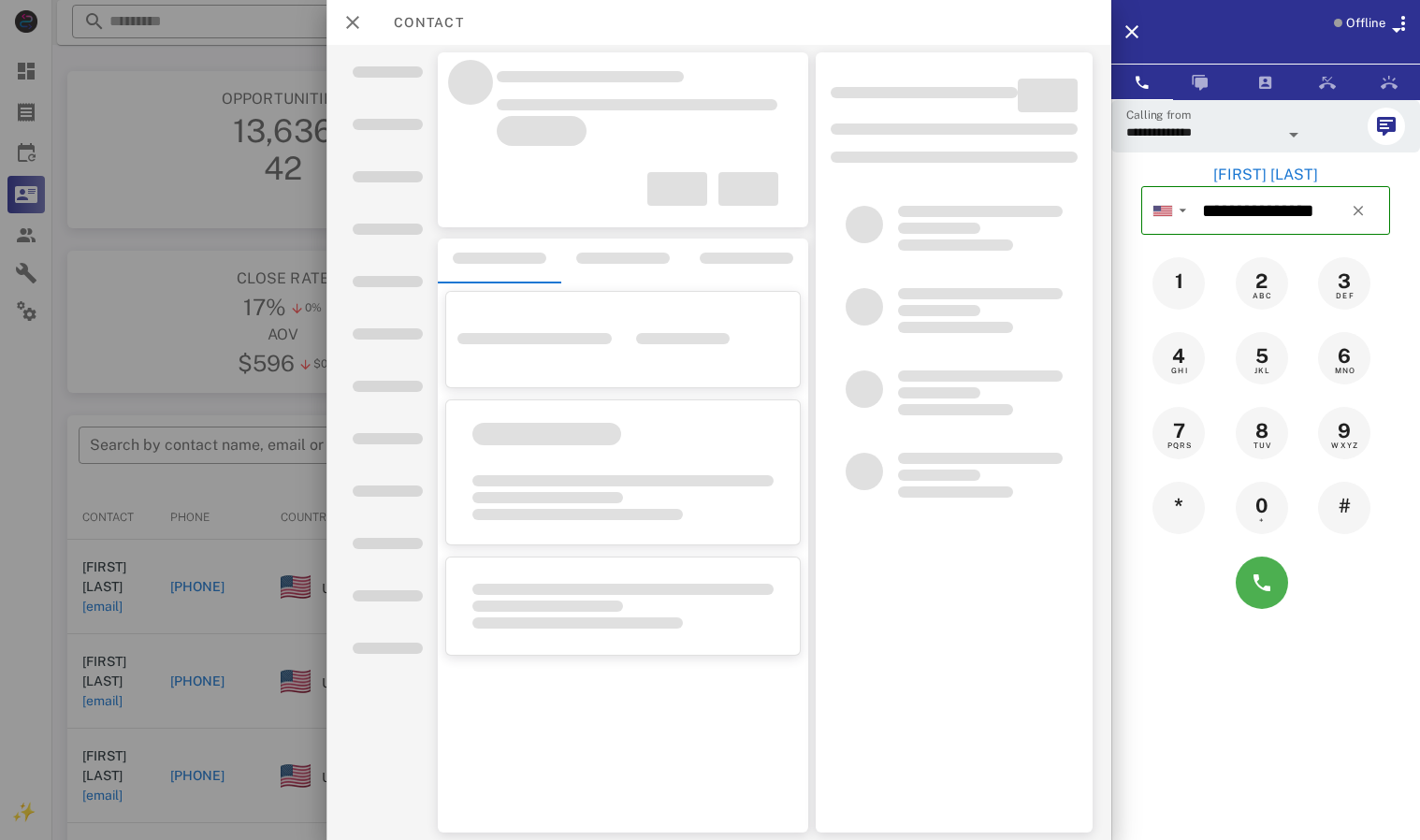 click at bounding box center (710, 420) 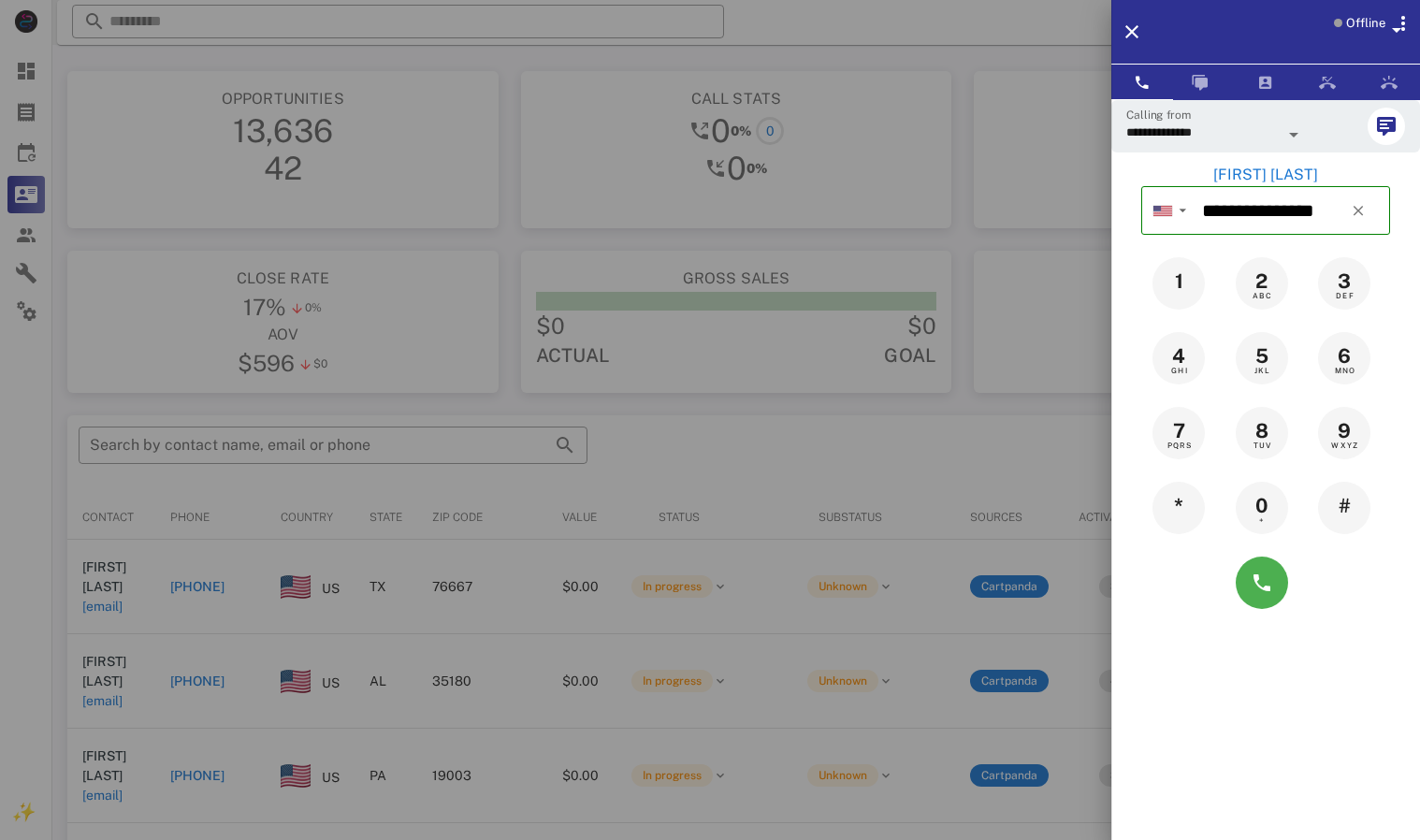 click at bounding box center [710, 420] 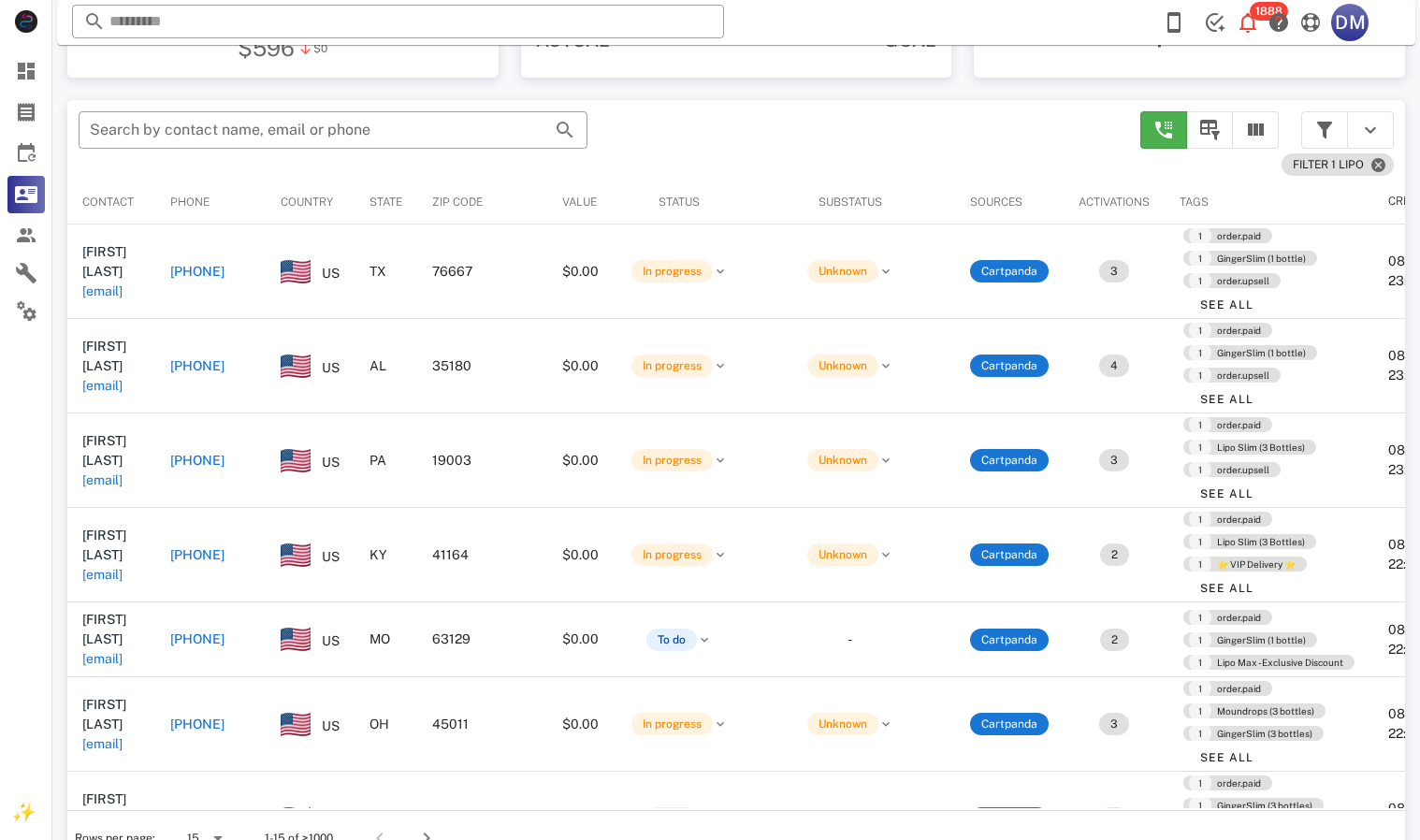 scroll, scrollTop: 314, scrollLeft: 0, axis: vertical 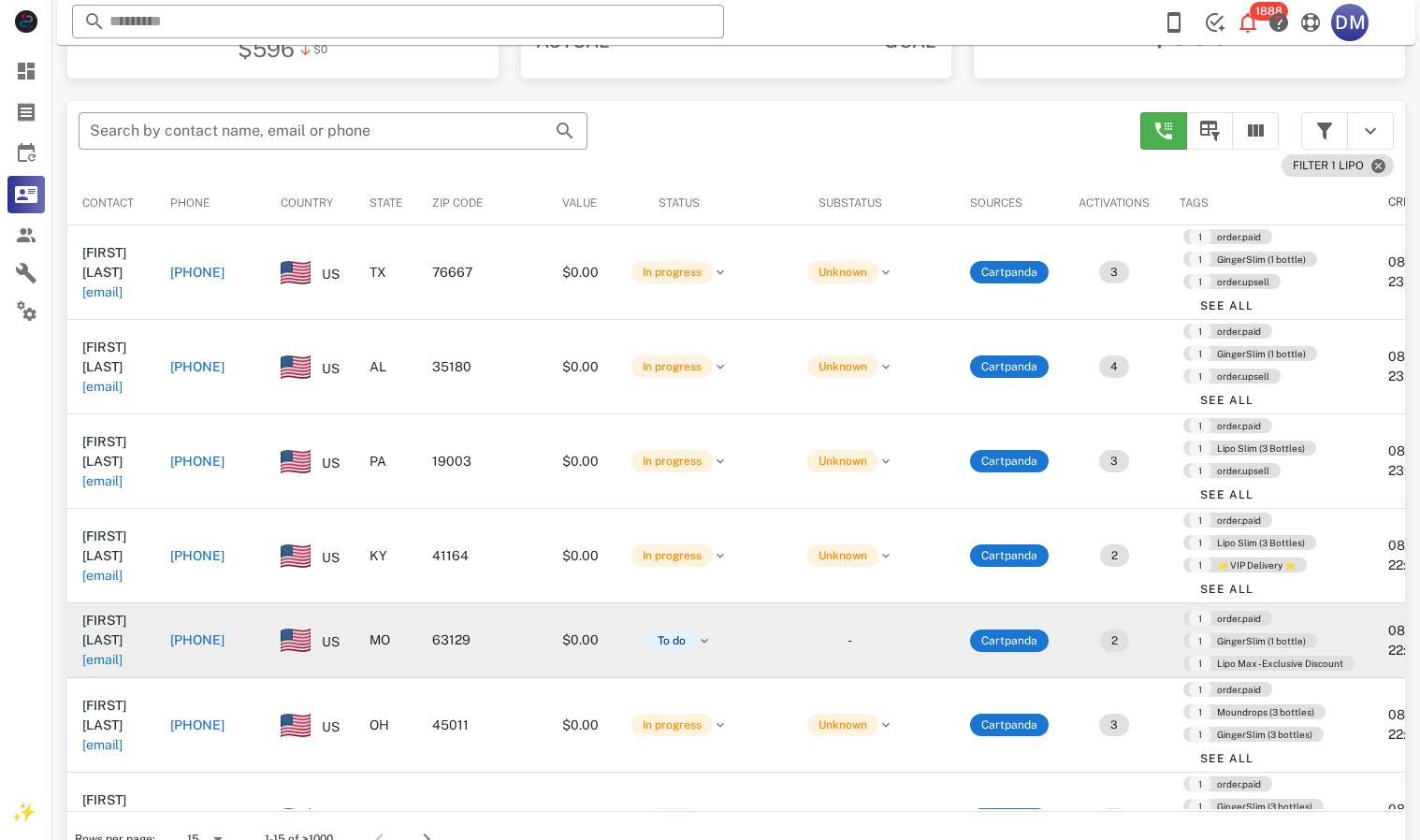 click on "[PHONE]" at bounding box center (197, 640) 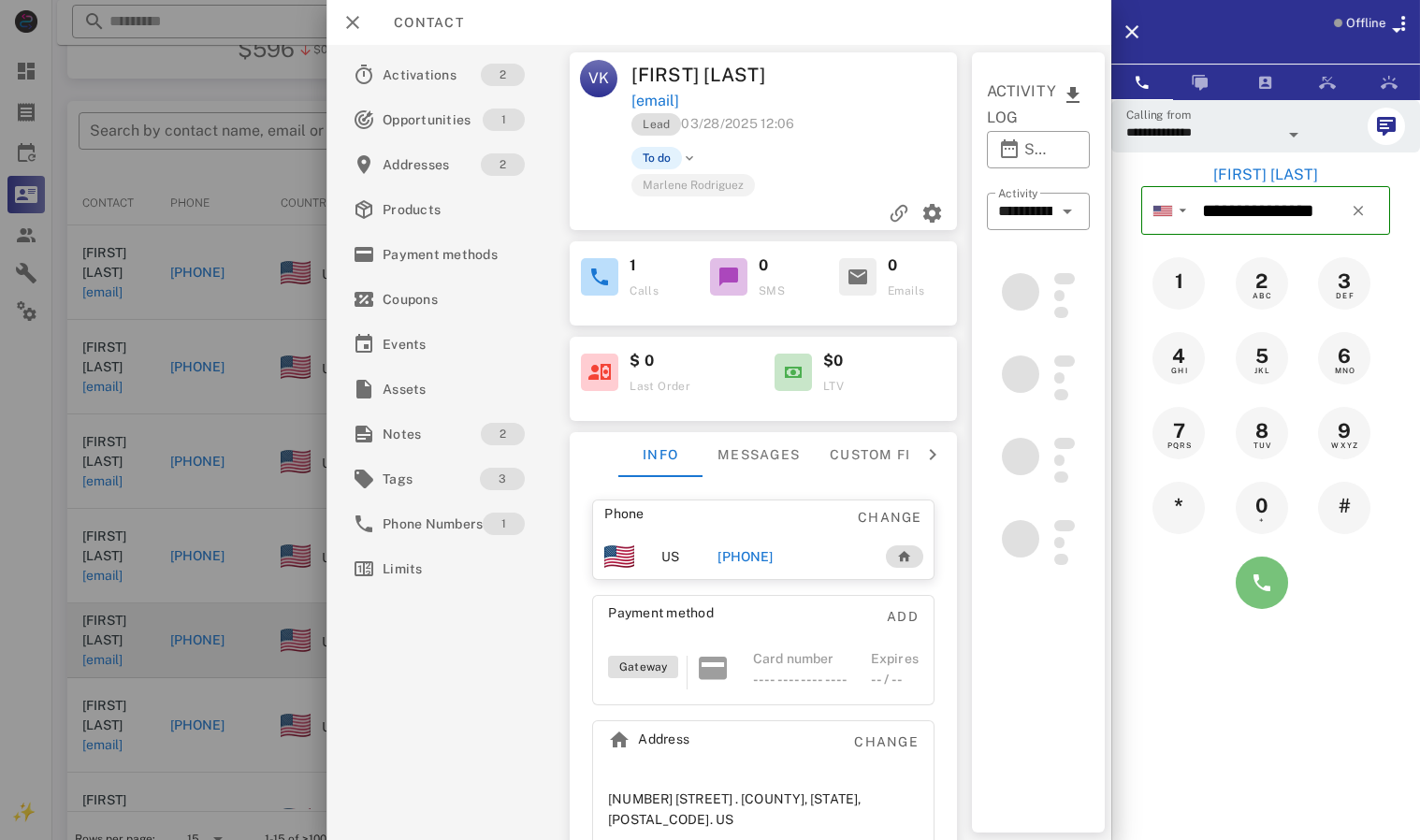 click at bounding box center (1262, 583) 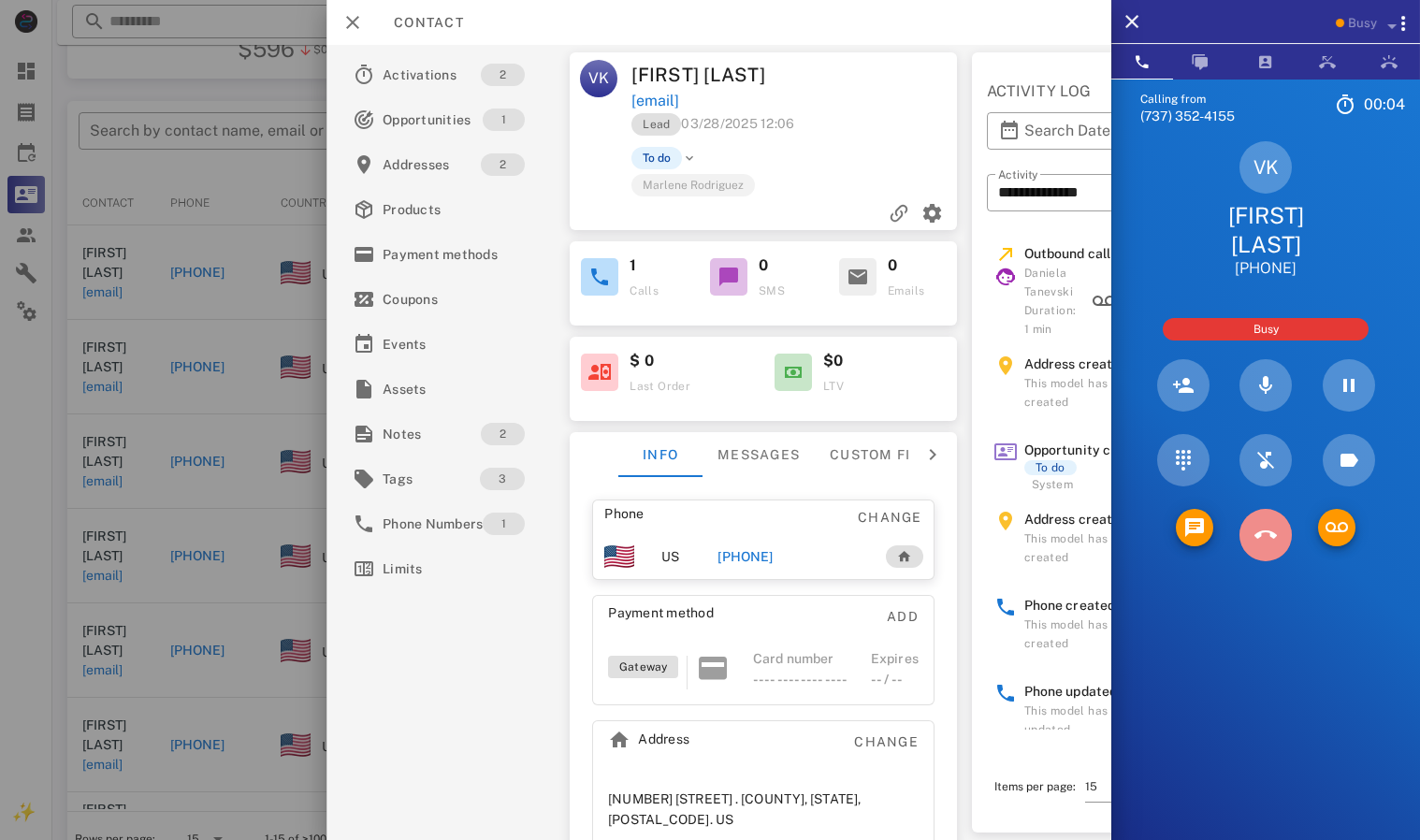 click at bounding box center [1266, 535] 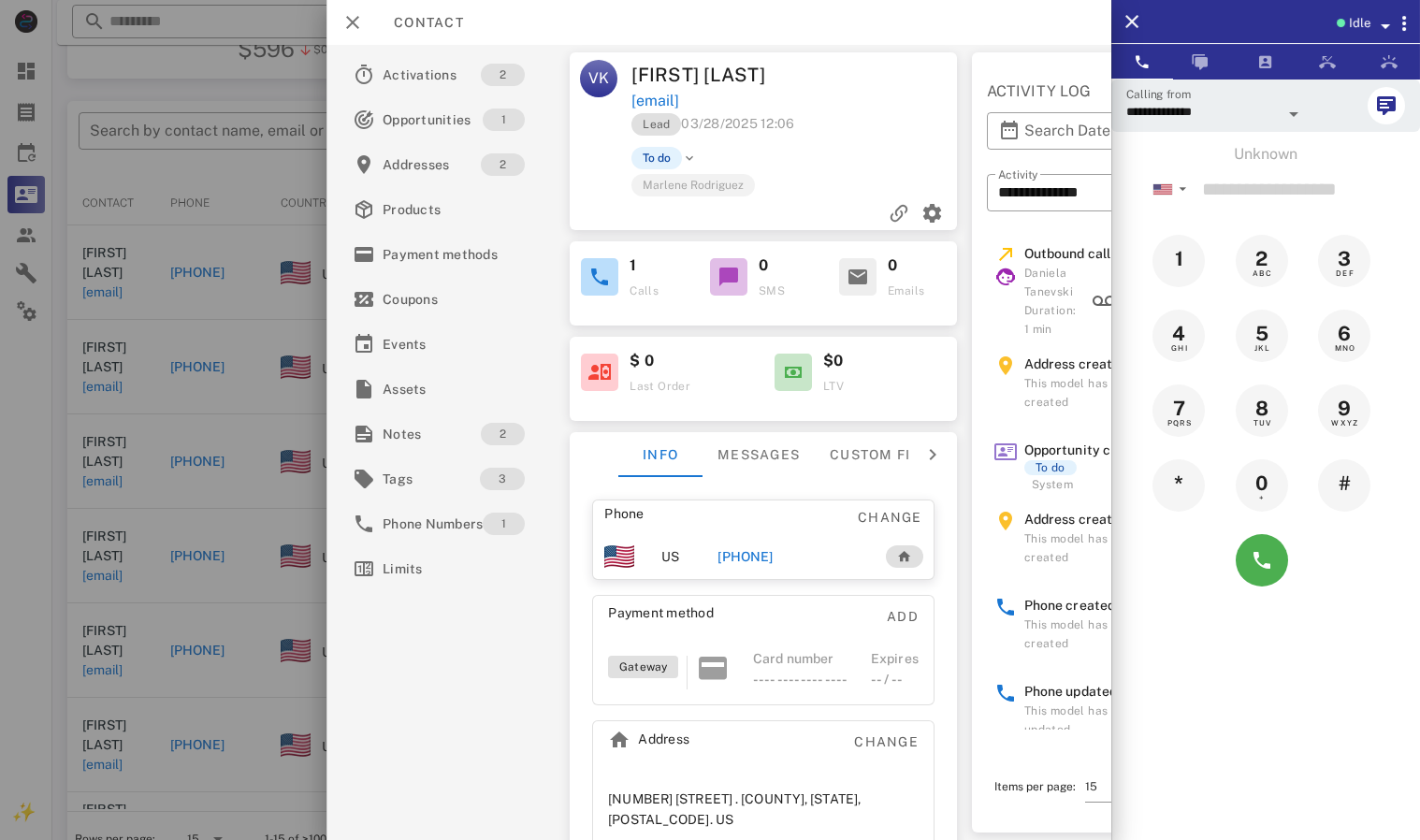click at bounding box center (710, 420) 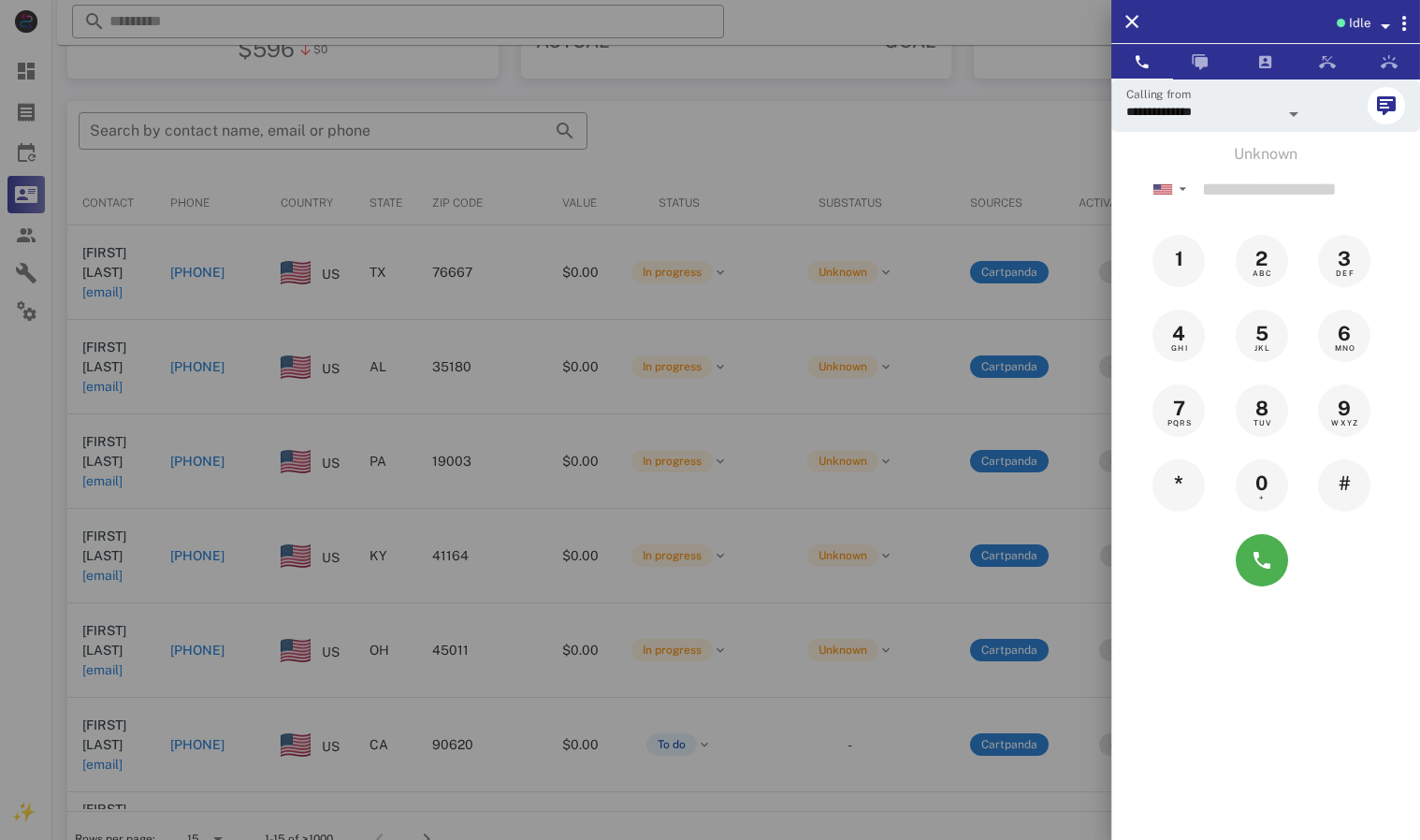 click at bounding box center (710, 420) 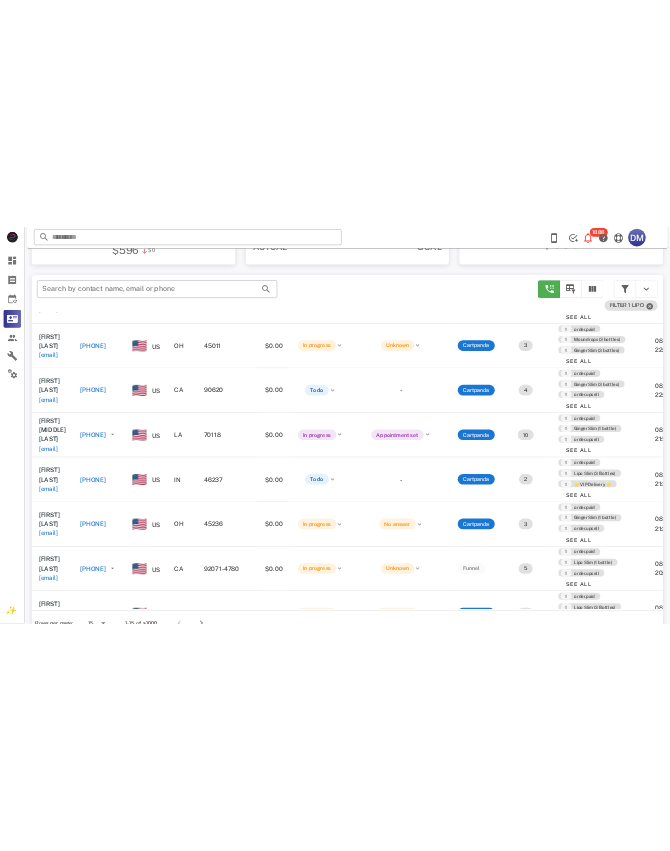 scroll, scrollTop: 437, scrollLeft: 0, axis: vertical 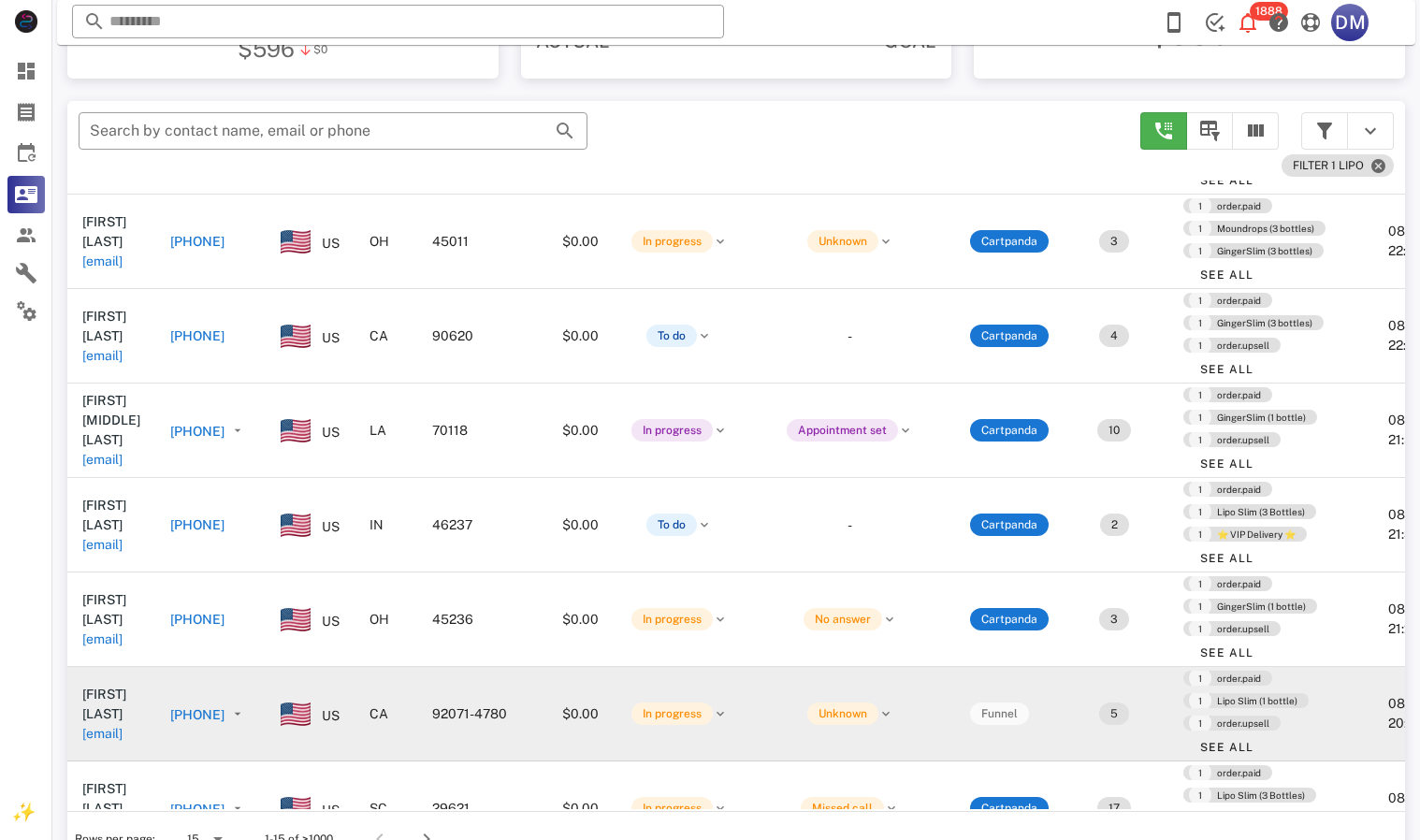 click on "[PHONE]" at bounding box center [197, 715] 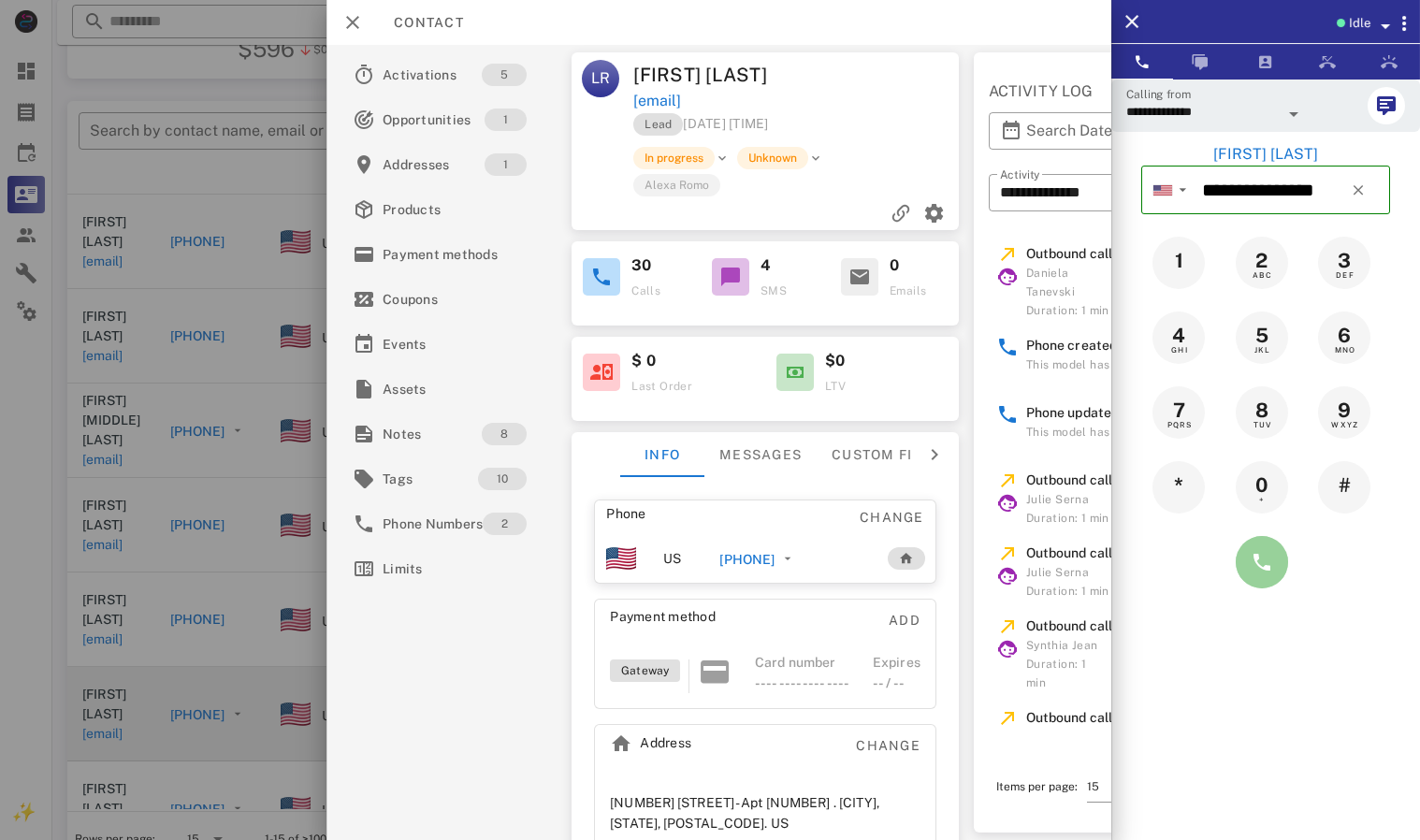 click at bounding box center (1262, 562) 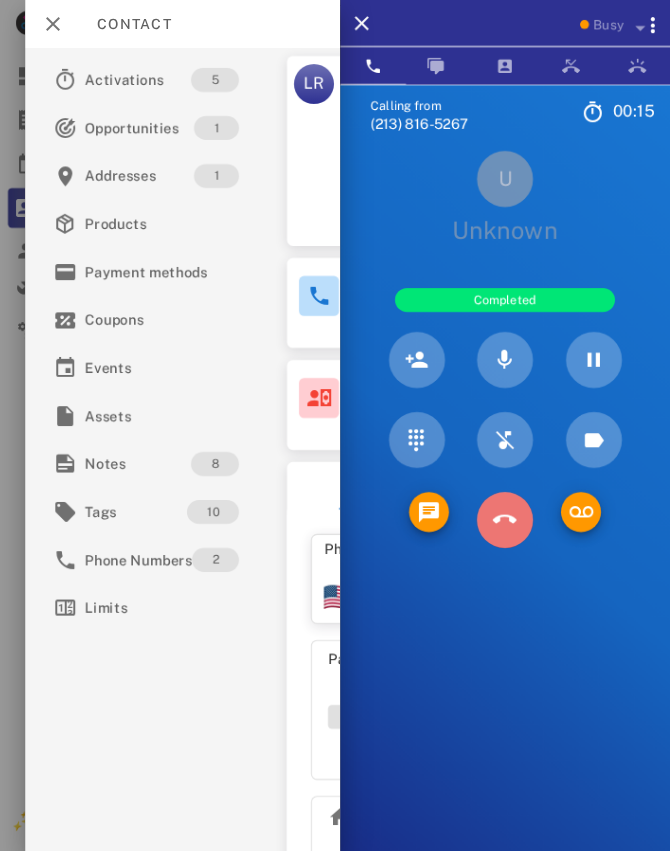click at bounding box center [505, 520] 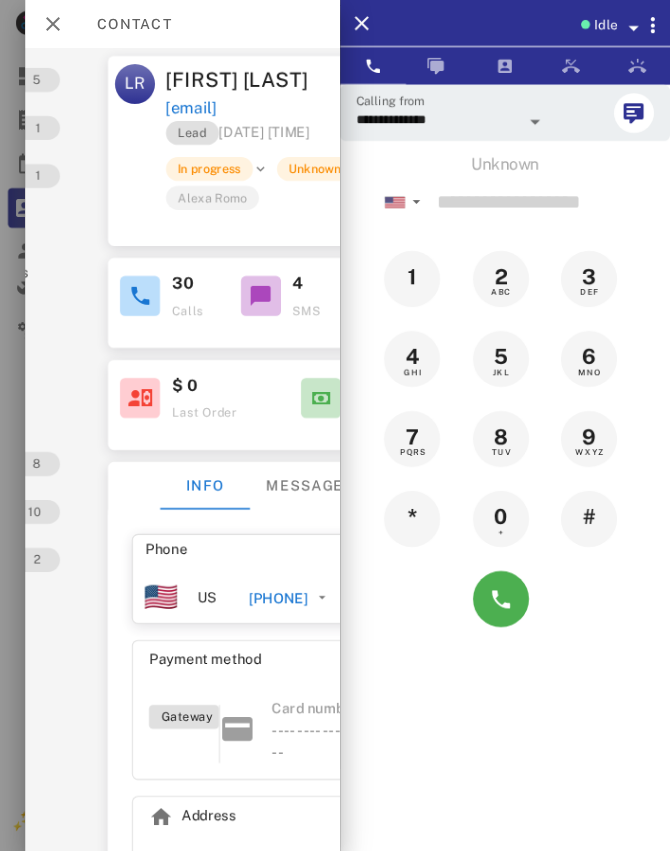 scroll, scrollTop: 0, scrollLeft: 171, axis: horizontal 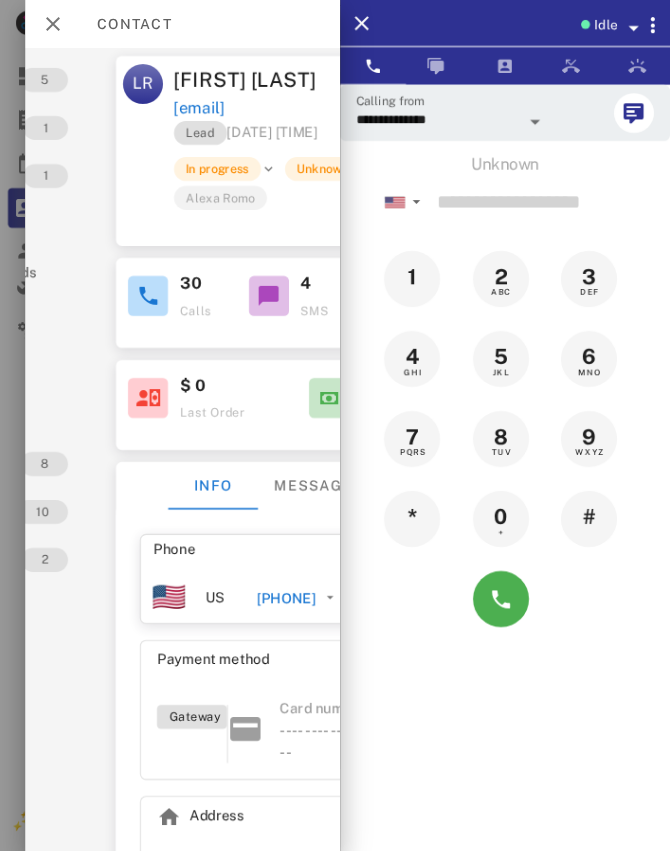 click on "[PHONE]" at bounding box center [286, 598] 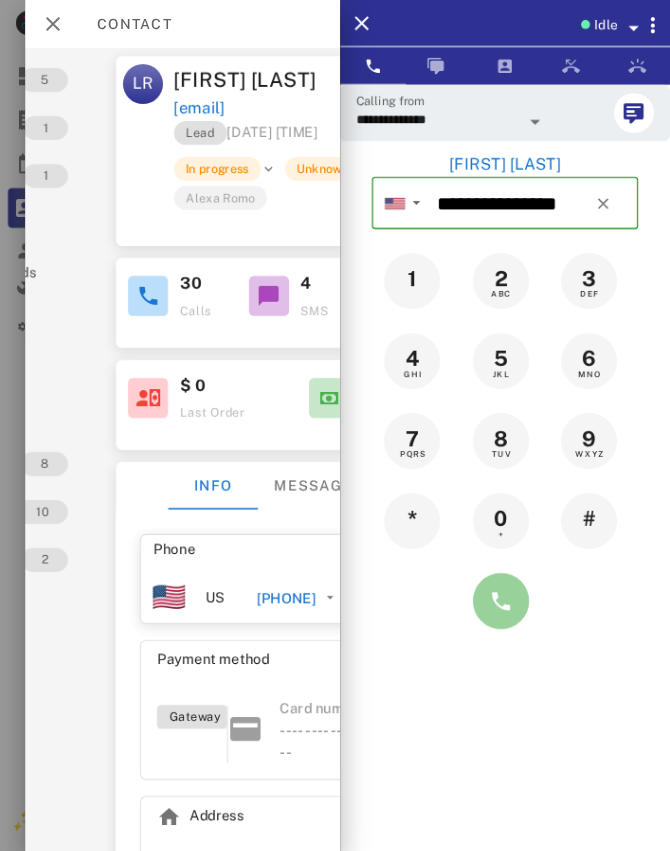 click at bounding box center (501, 601) 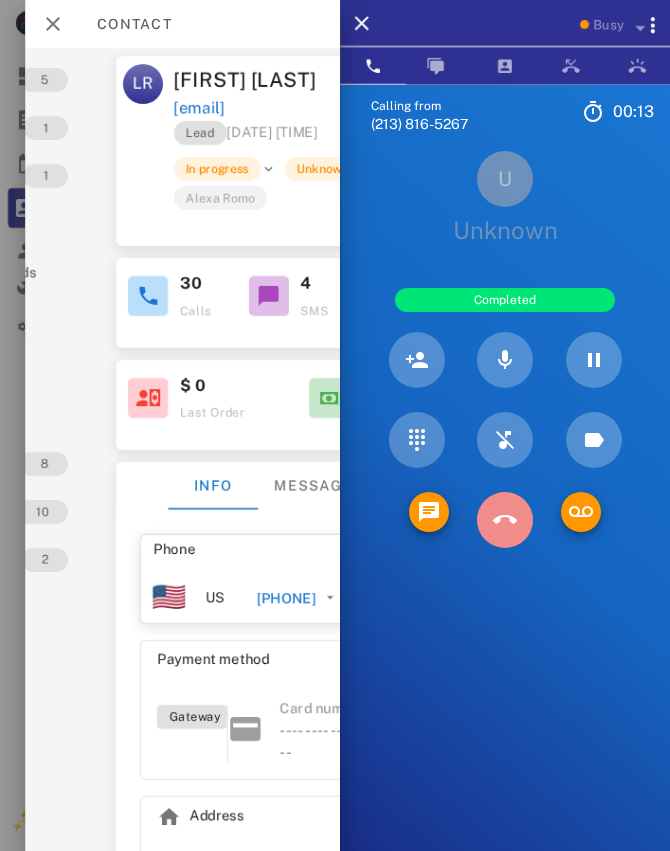 click at bounding box center (505, 520) 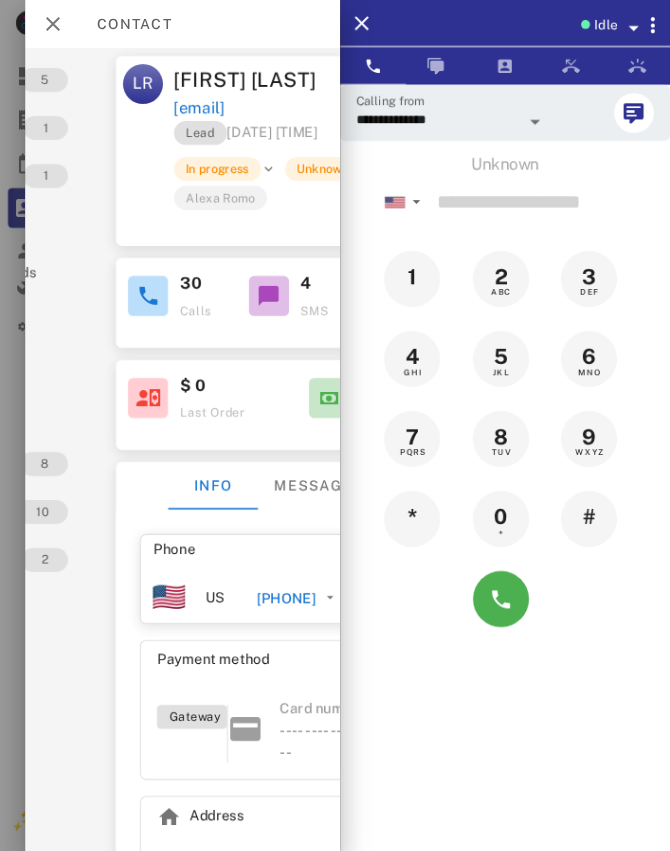 click at bounding box center (335, 425) 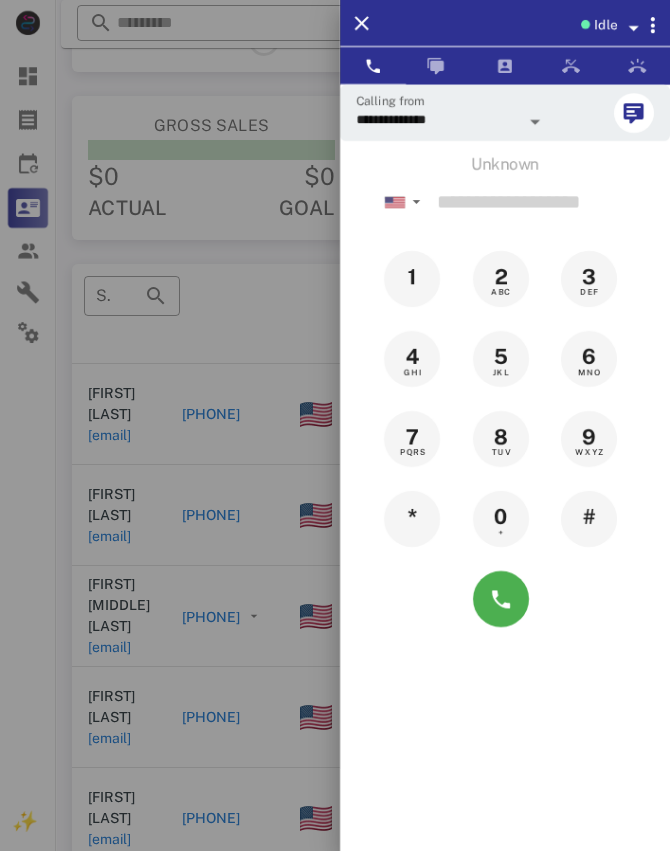 click at bounding box center [335, 425] 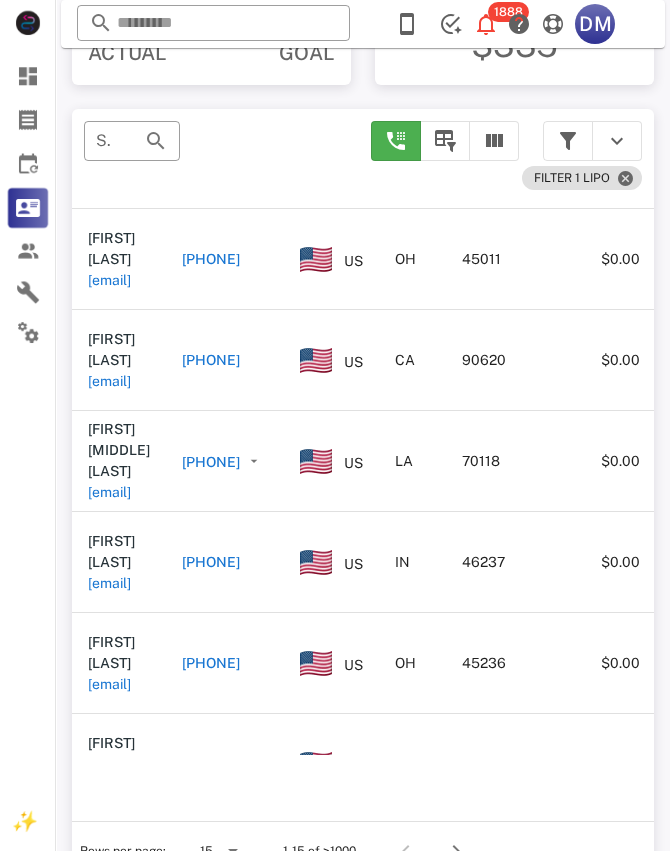 scroll, scrollTop: 493, scrollLeft: 0, axis: vertical 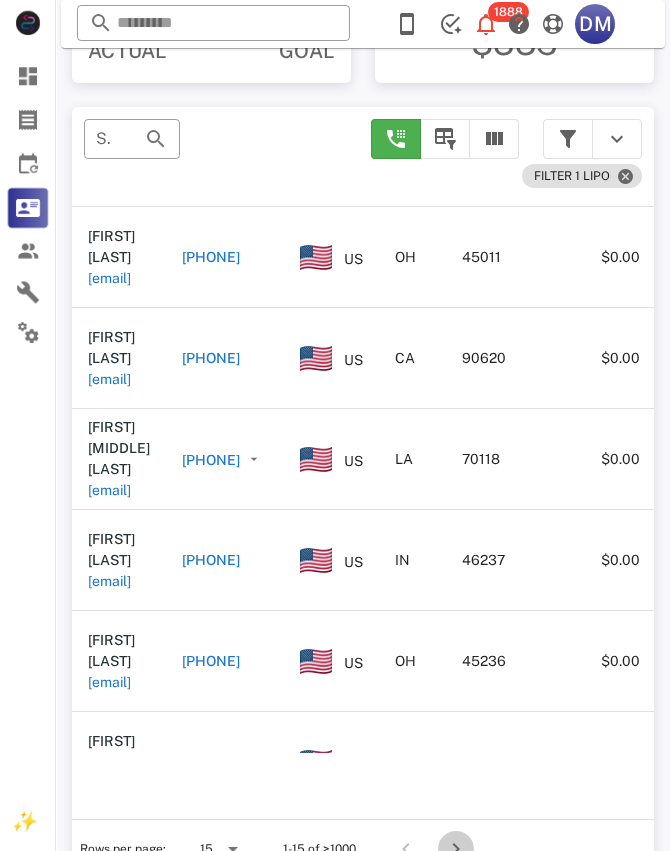 click at bounding box center [456, 849] 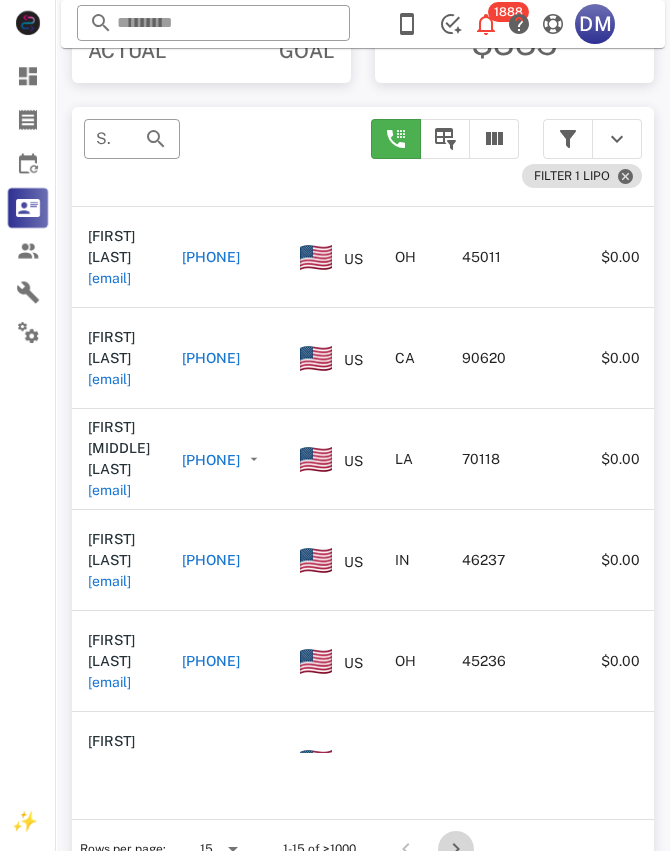 type 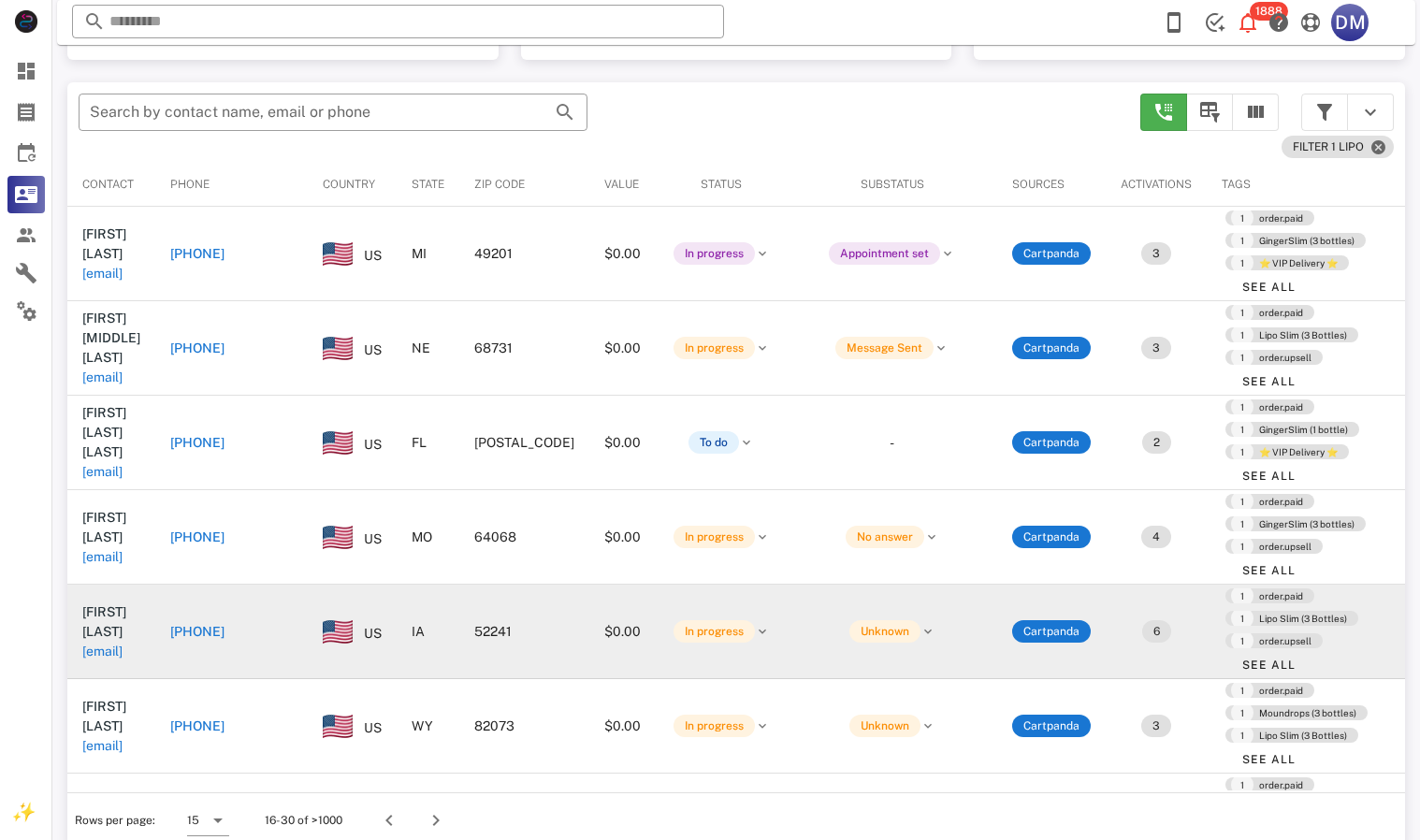scroll, scrollTop: 354, scrollLeft: 0, axis: vertical 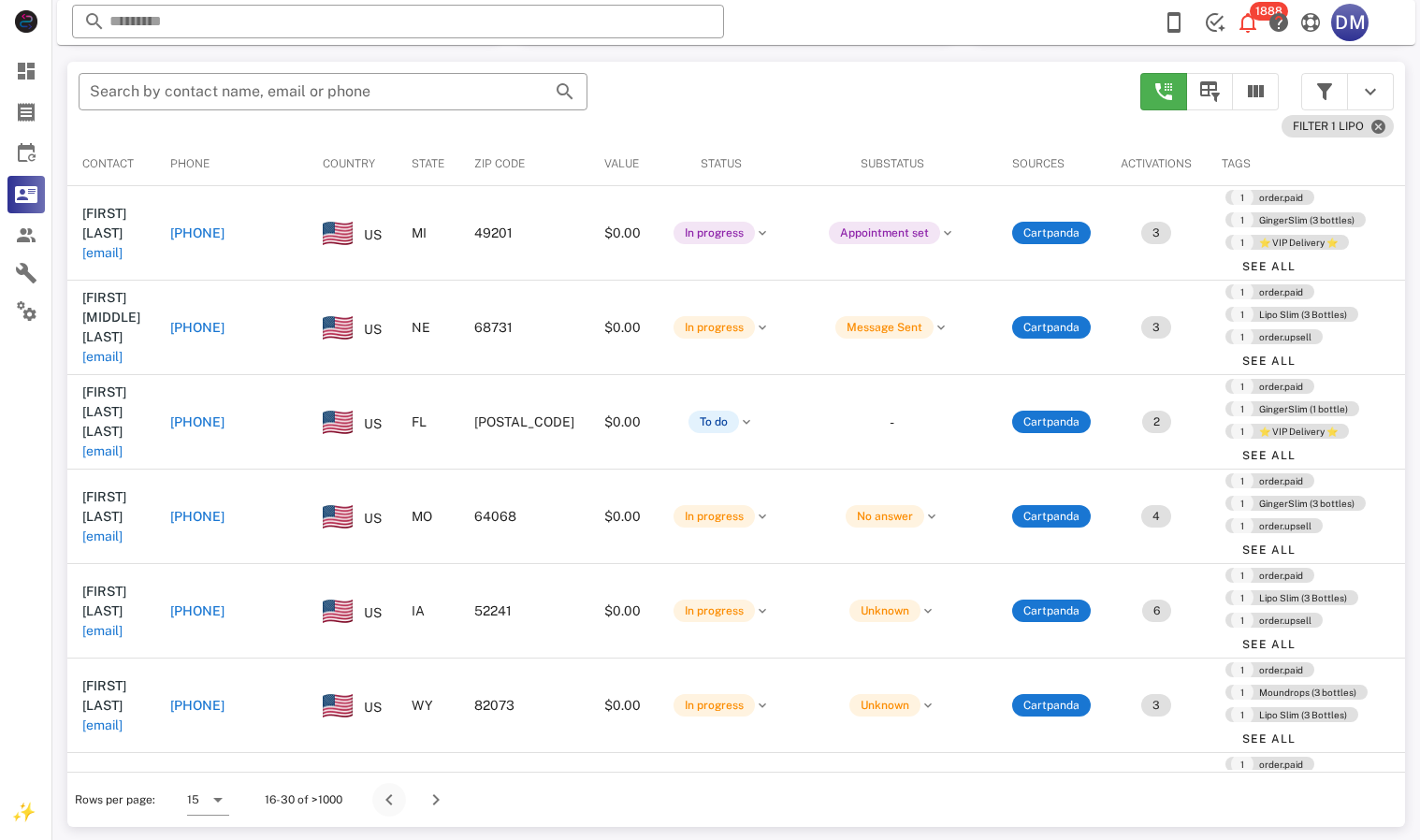 drag, startPoint x: 410, startPoint y: 808, endPoint x: 375, endPoint y: 799, distance: 36.138622 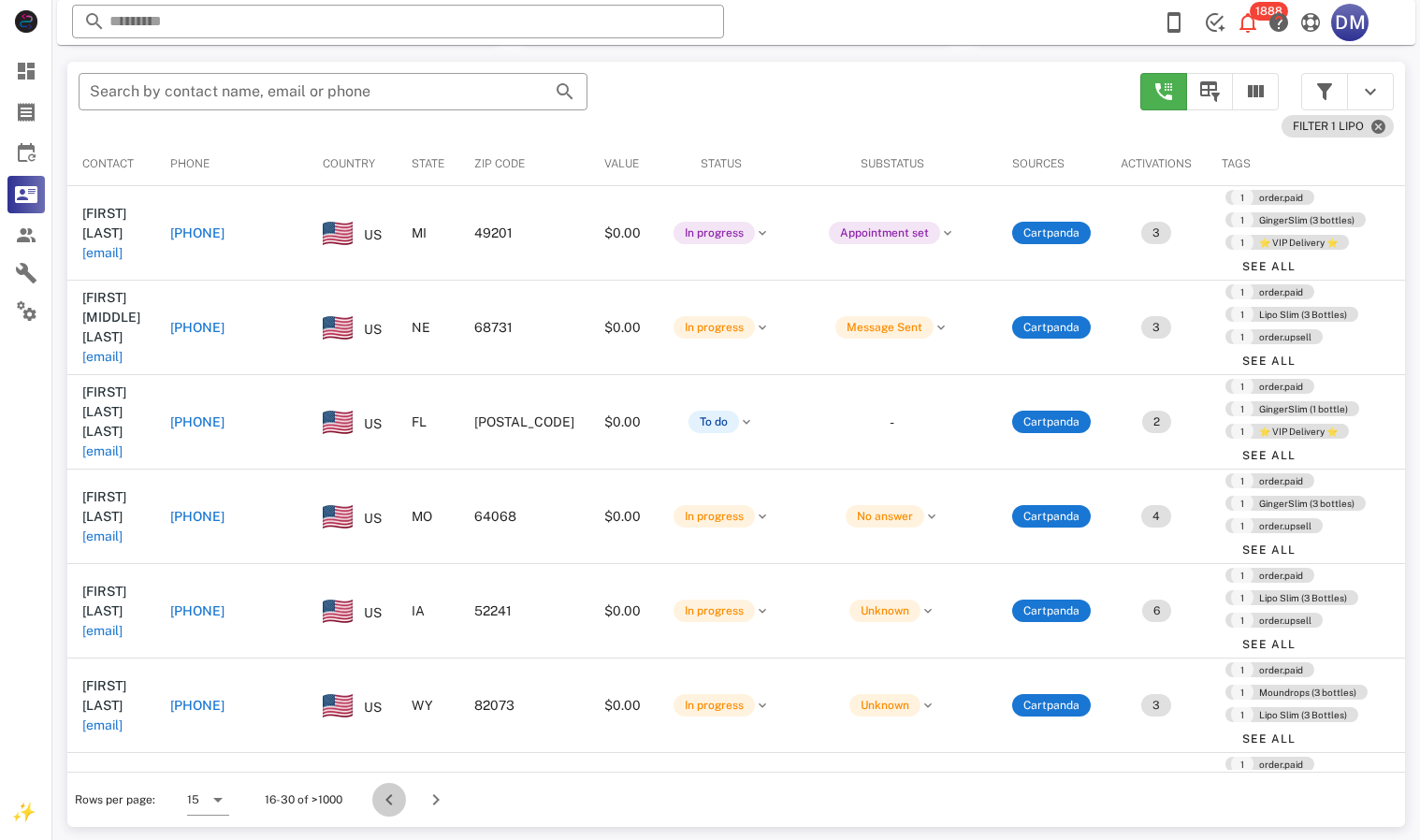 click at bounding box center [389, 800] 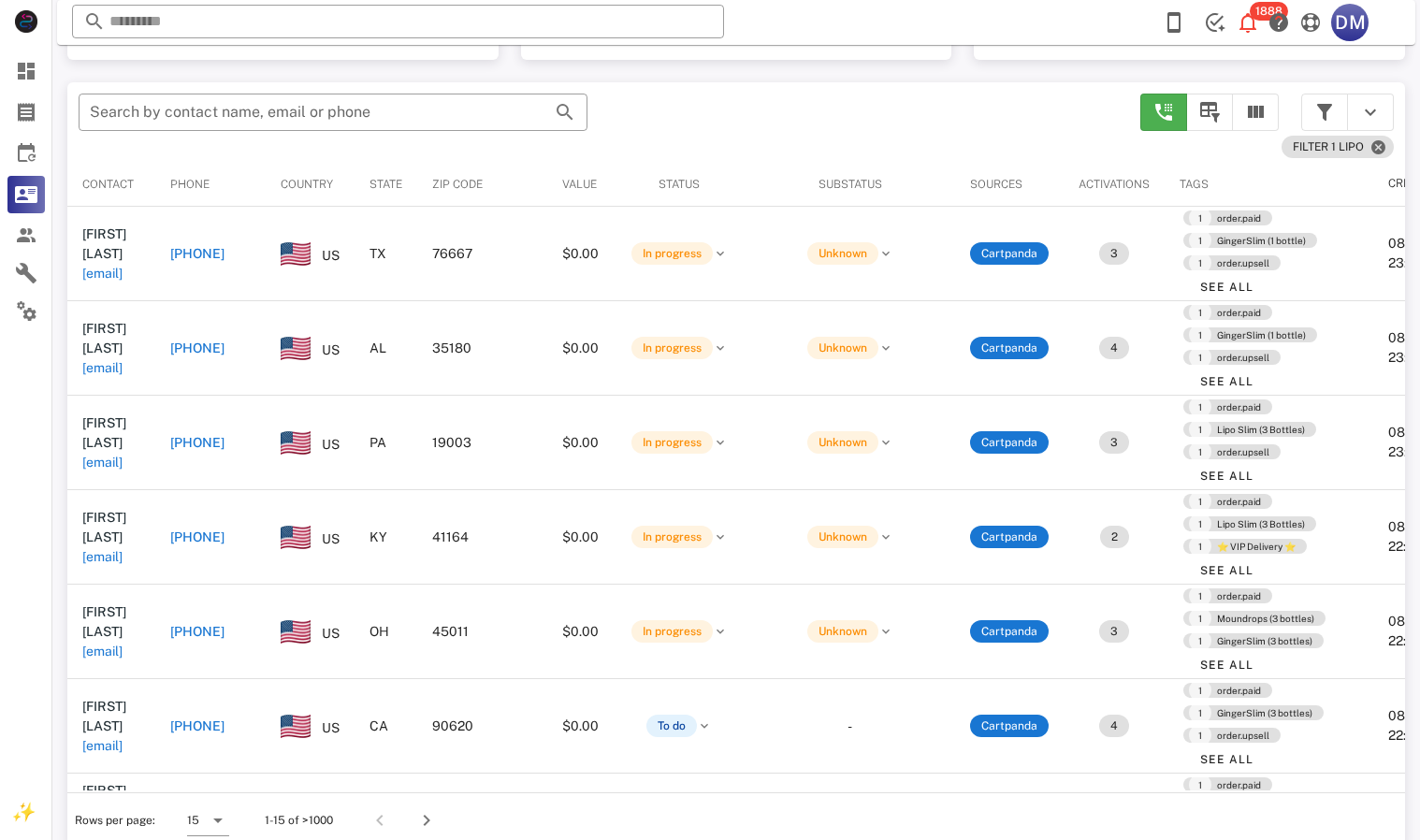 scroll, scrollTop: 354, scrollLeft: 0, axis: vertical 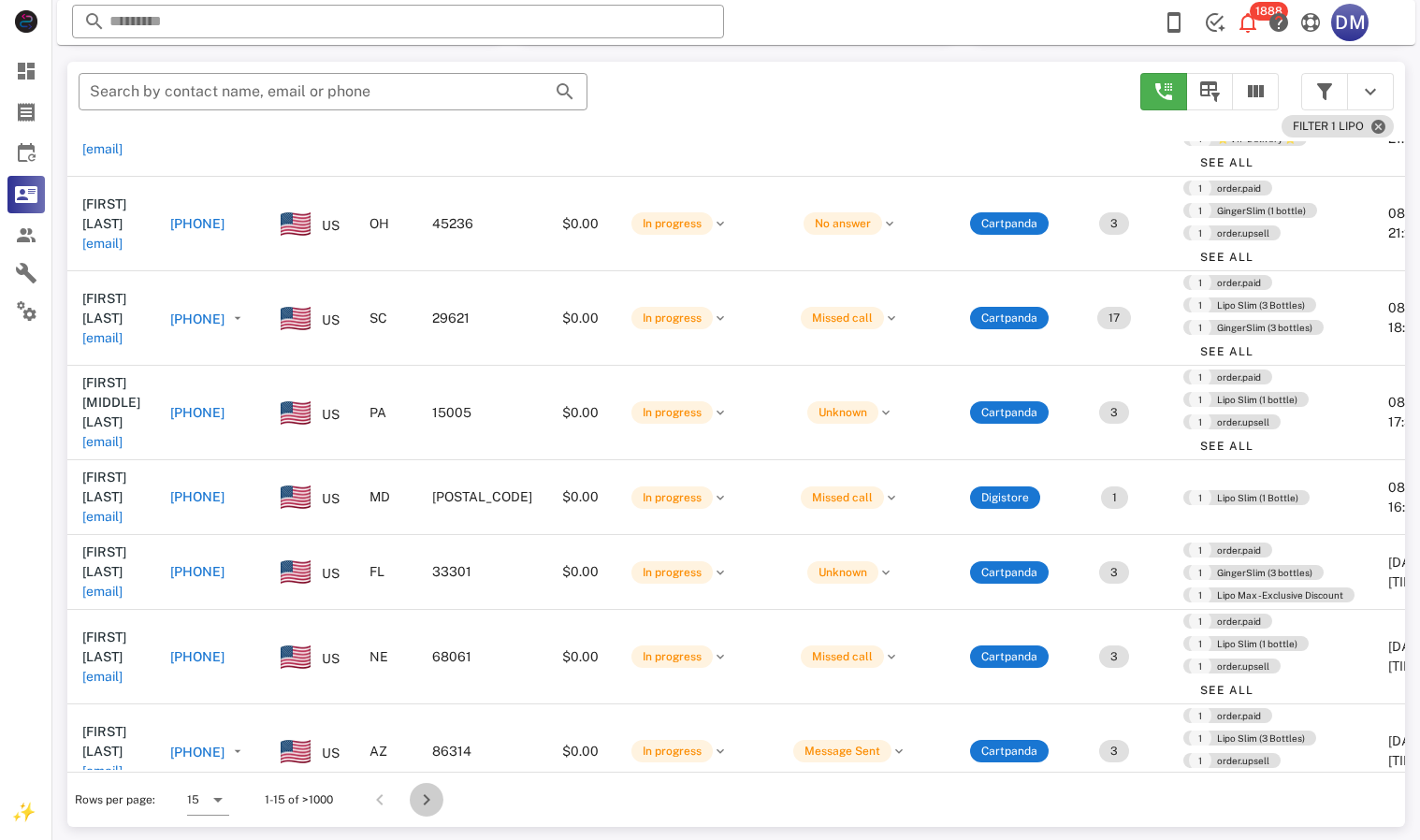 click at bounding box center [427, 800] 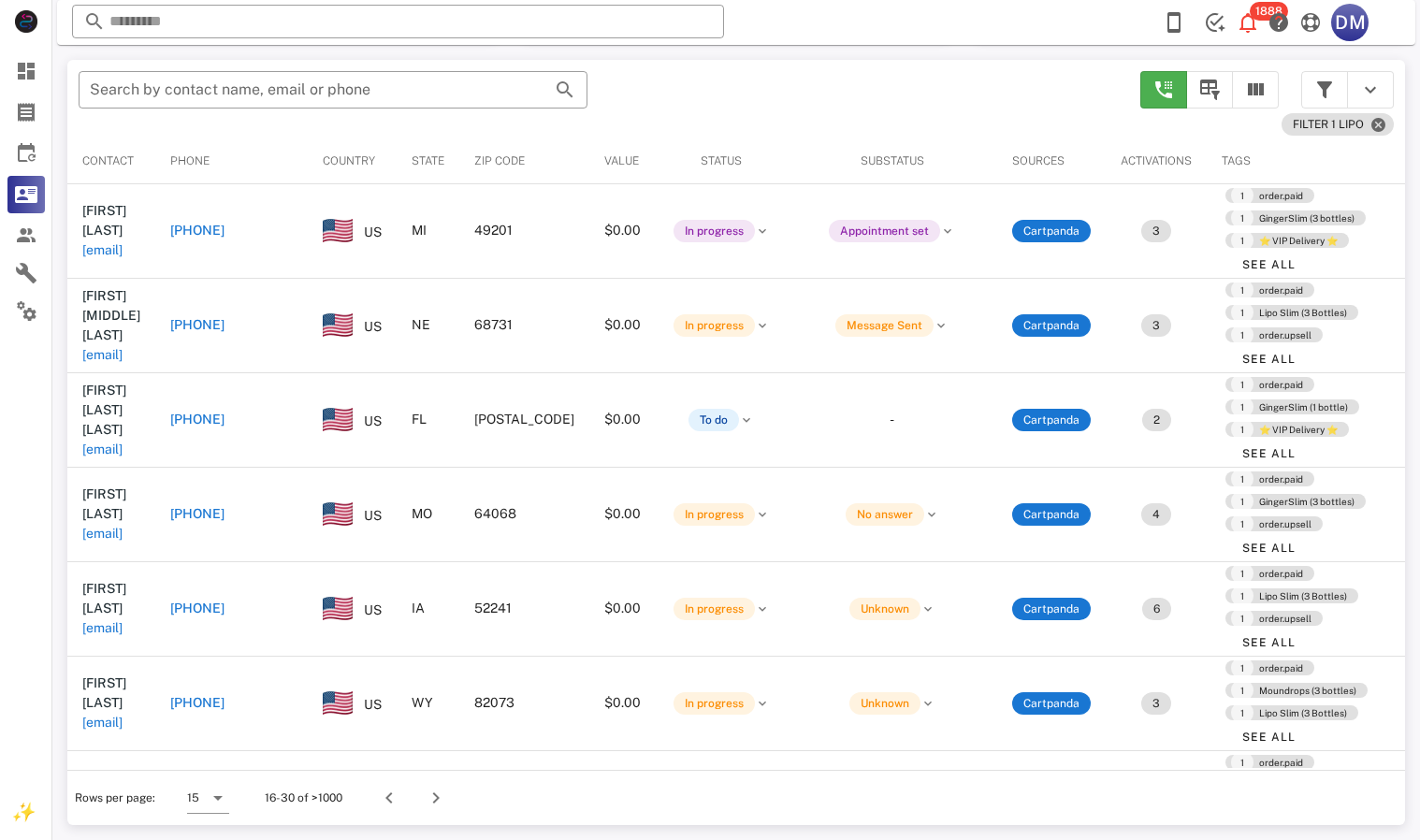 scroll, scrollTop: 354, scrollLeft: 0, axis: vertical 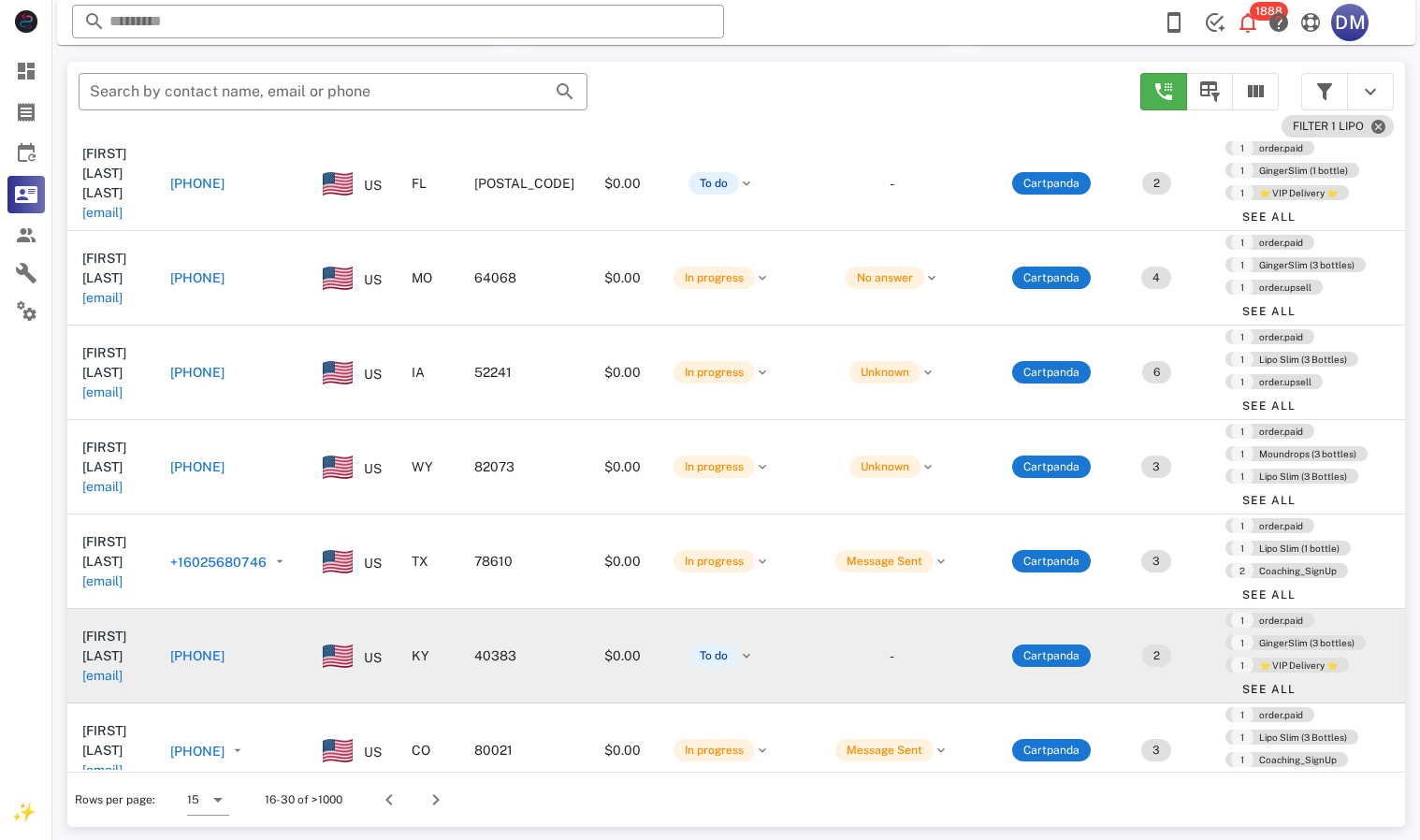 click on "[PHONE]" at bounding box center (197, 656) 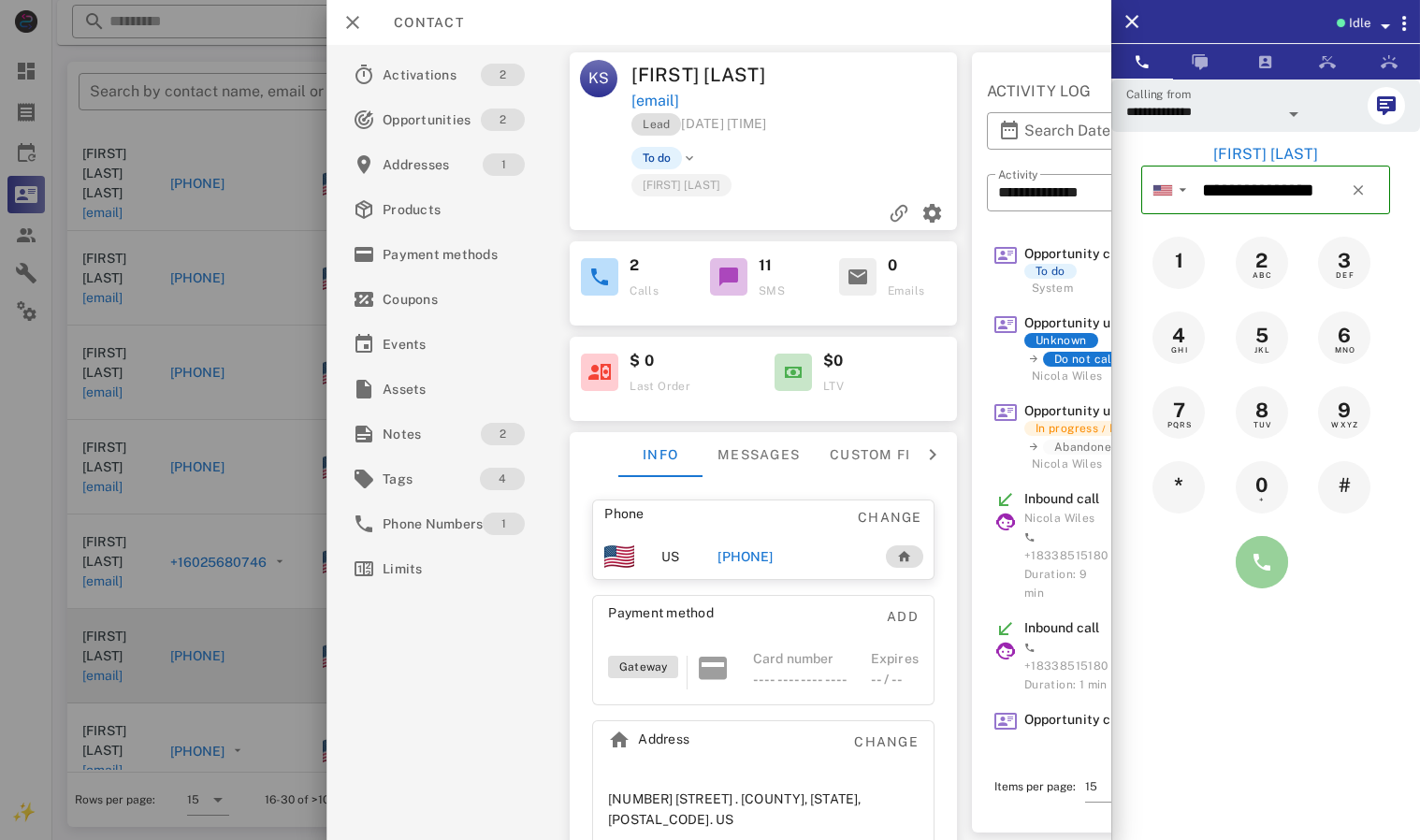 click at bounding box center [1262, 562] 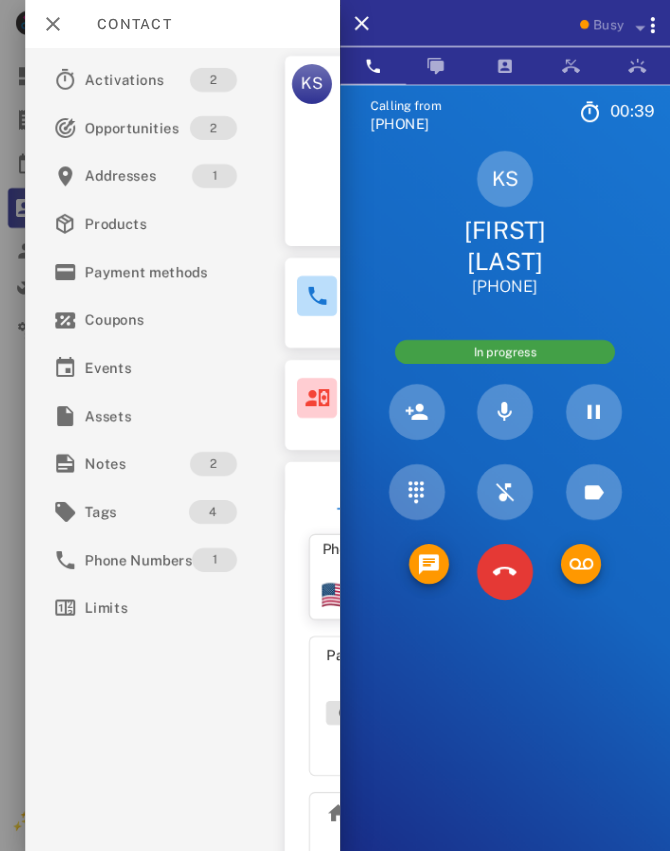 click on "Calling from [PHONE] 00: 39  Unknown      ▼     Australia
+61
Canada
+1
Guam
+1671
Mexico (México)
+52
New Zealand
+64
United Kingdom
+44
United States
+1
1 2 ABC 3 DEF 4 GHI 5 JKL 6 MNO 7 PQRS 8 TUV 9 WXYZ * 0 + #  KS   [FIRST] [LAST]  [PHONE]  In progress  Directory ​  KM  [FIRST] [LAST]  Idle   A1  Agent 131  Idle   AA  [FIRST] [LAST]  Idle   AR  [FIRST] [LAST]  Idle   CA  [FIRST] [LAST]  Idle   DT  [FIRST] [LAST]  Idle   DB  [FIRST] [LAST]  Idle   LW  [FIRST] [LAST]  Offline   AB  [FIRST] [LAST]  Offline   AD  Accounting Dept  Offline   A1  Agent 101  Offline   A1  Agent 105  Offline   A1  Agent 112  Offline   A1  Agent 125  Offline   A1  agent 126  Offline   A1  Agent 128  Offline   A1  Agent 129  Offline   A1  Agent 138  Offline   A1  Agent 143  Offline   A1  Agent 146  Offline   A1  agent 150  Offline   A1  Agent 151  A1" at bounding box center (505, 510) 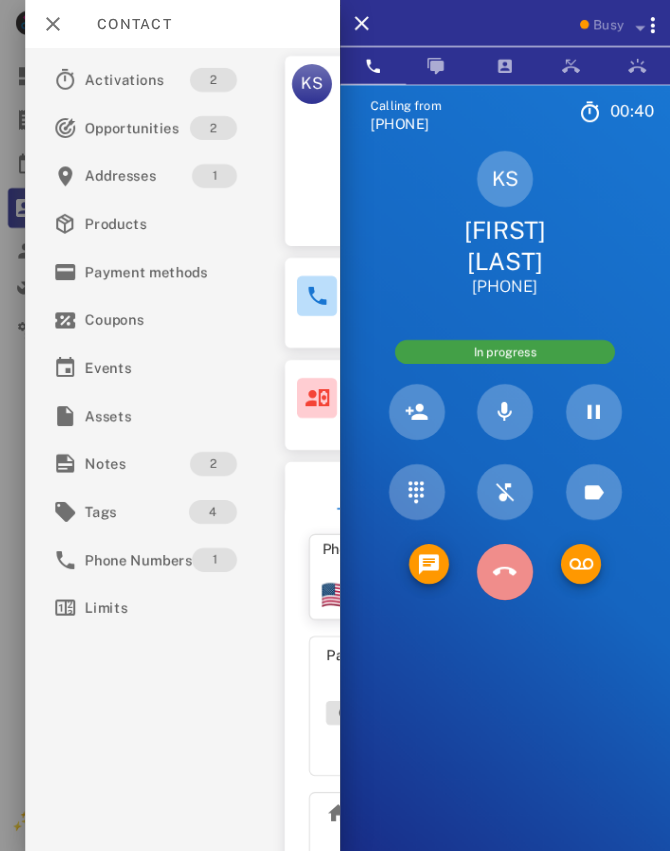 click at bounding box center (505, 572) 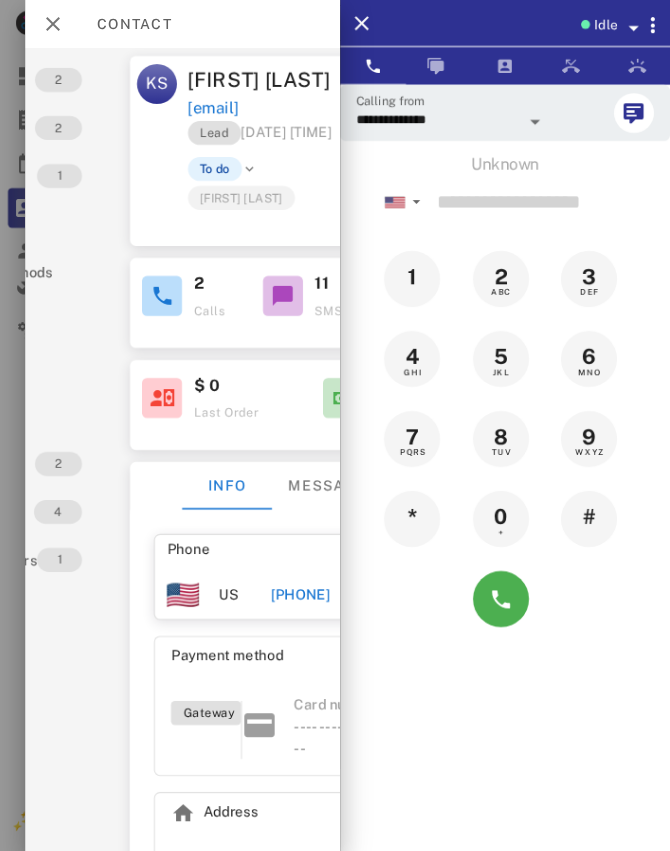 scroll, scrollTop: 0, scrollLeft: 159, axis: horizontal 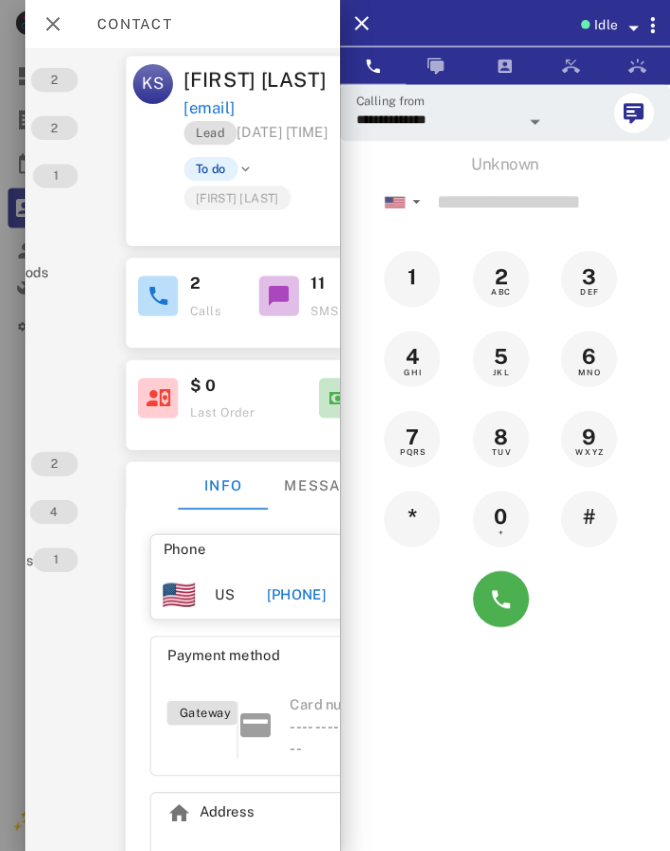click on "[PHONE]" at bounding box center [296, 595] 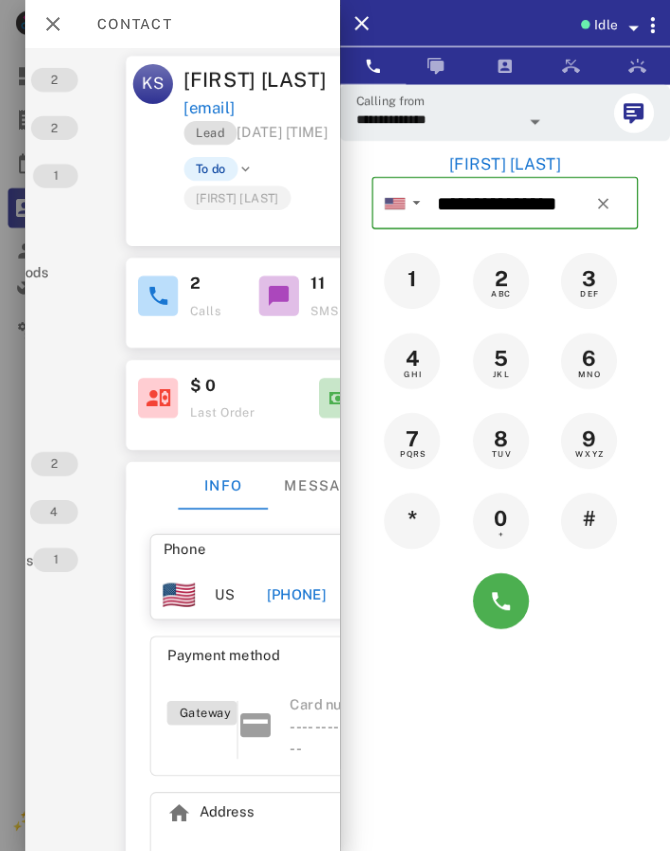 click on "[PHONE]" at bounding box center [296, 595] 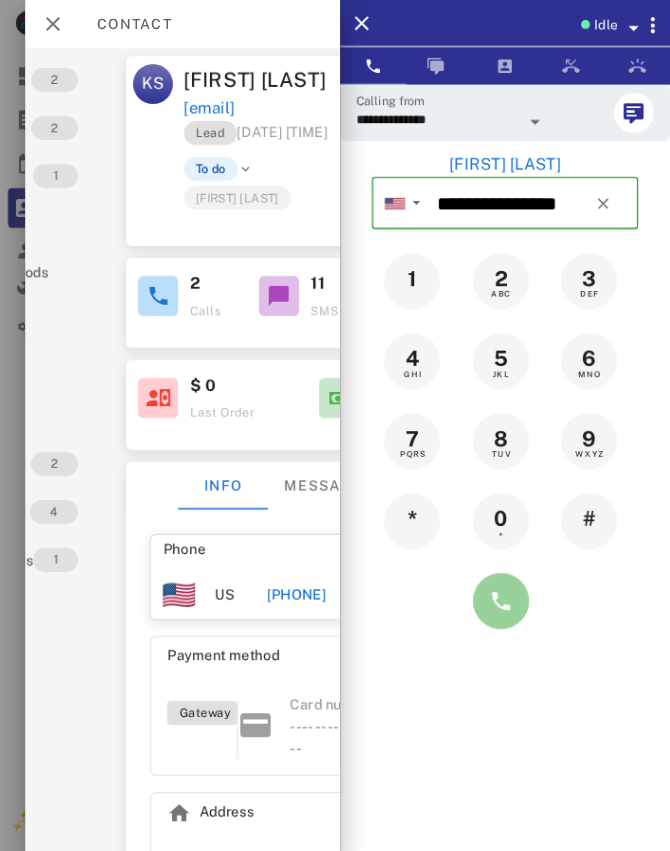 click at bounding box center (501, 601) 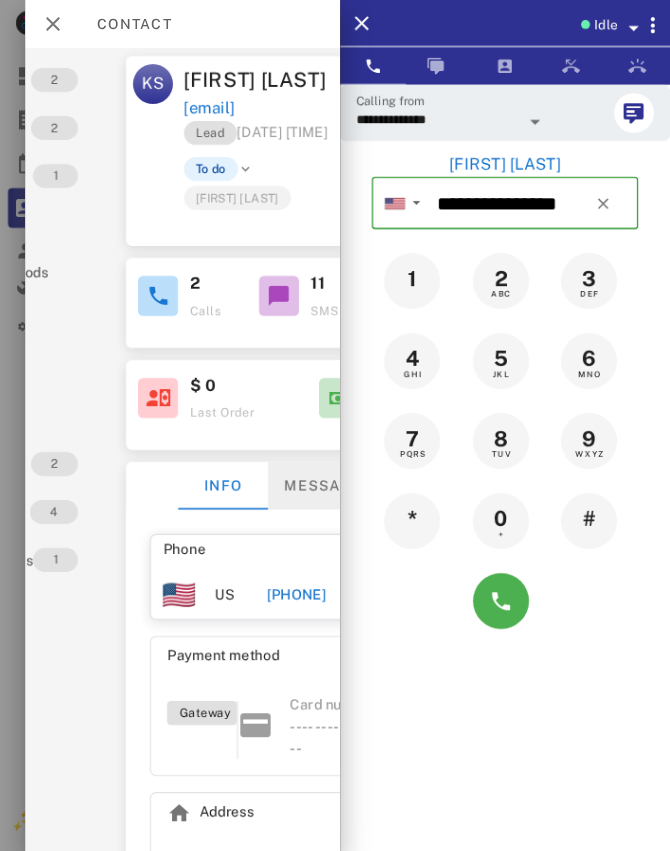 click on "Messages" at bounding box center (328, 486) 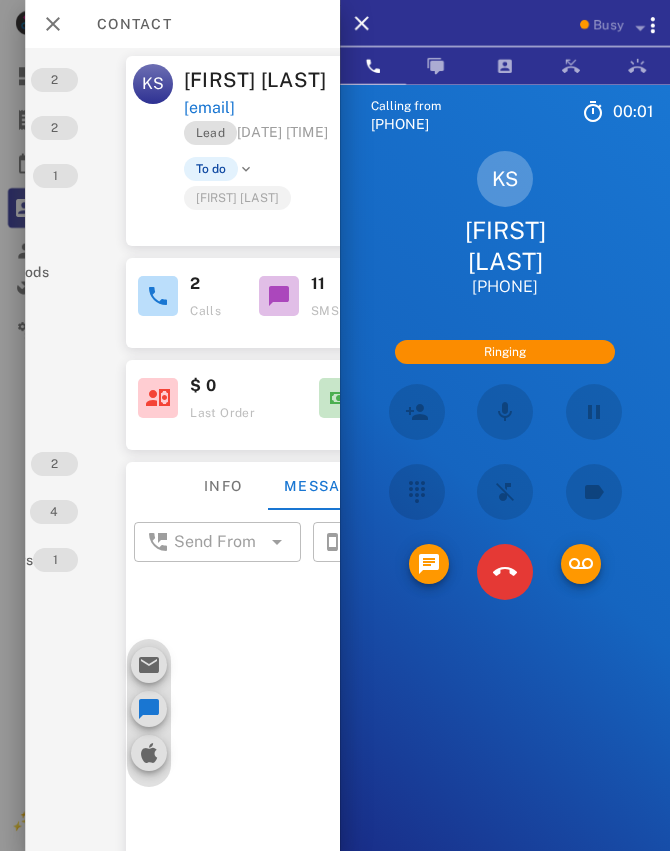 scroll, scrollTop: 1442, scrollLeft: 0, axis: vertical 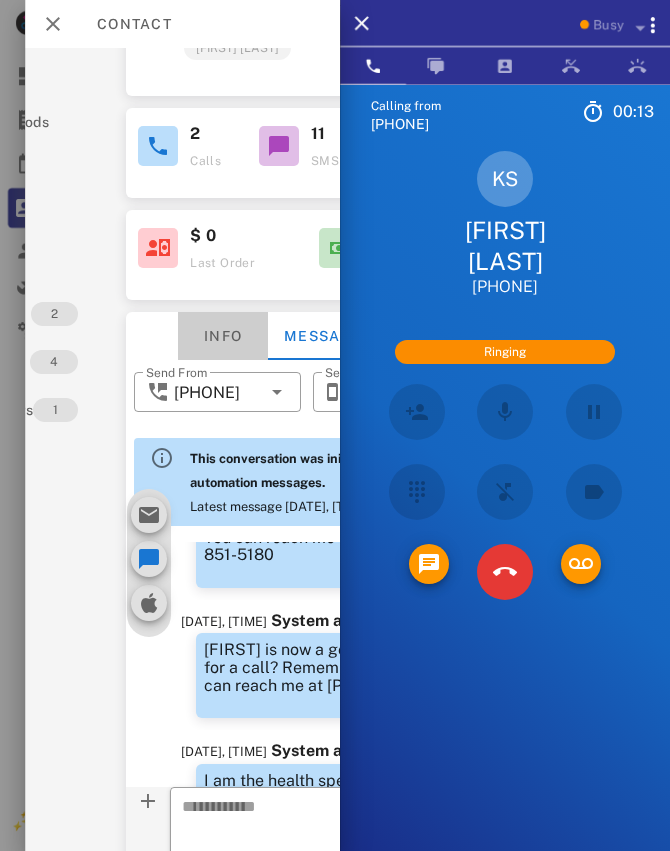 click on "Info" at bounding box center [223, 336] 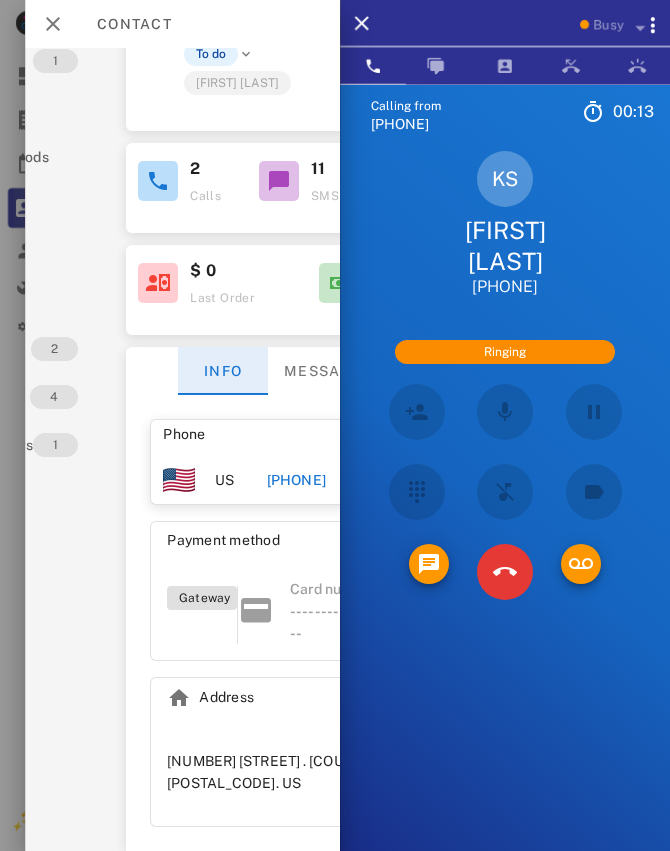 scroll, scrollTop: 125, scrollLeft: 159, axis: both 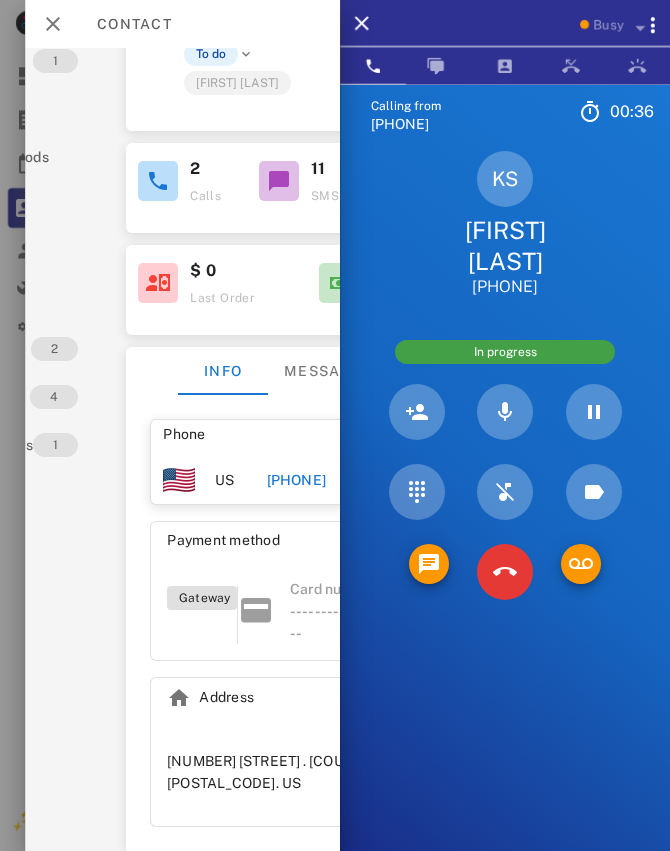 click on "Calling from [PHONE] [TIME]  Unknown      ▼     Australia
+61
Canada
+1
Guam
+1671
Mexico (México)
+52
New Zealand
+64
United Kingdom
+44
United States
+1
1 2 ABC 3 DEF 4 GHI 5 JKL 6 MNO 7 PQRS 8 TUV 9 WXYZ * 0 + #  KS   [FIRST] [LAST]  [PHONE]  In progress  Directory ​  KM  [LAST] [LAST]  Idle   A1  Agent 131  Idle   AA  [LAST] [LAST]  Idle   AR  [LAST] [LAST]  Idle   DT  [LAST] [LAST]  Idle   DB  [LAST] [LAST]  Idle   CA  [LAST] [LAST]  Busy   LW  [LAST] [LAST]  Offline   AB  [LAST] [LAST]  Offline   AD  Accounting Dept  Offline   A1  Agent 101  Offline   A1  Agent 105  Offline   A1  Agent 112  Offline   A1  Agent 125  Offline   A1  agent 126  Offline   A1  Agent 128  Offline   A1  Agent 129  Offline   A1  Agent 138  Offline   A1  Agent 143  Offline   A1  Agent 146  Offline   A1  agent 150  Offline   A1  Agent 151" at bounding box center (505, 510) 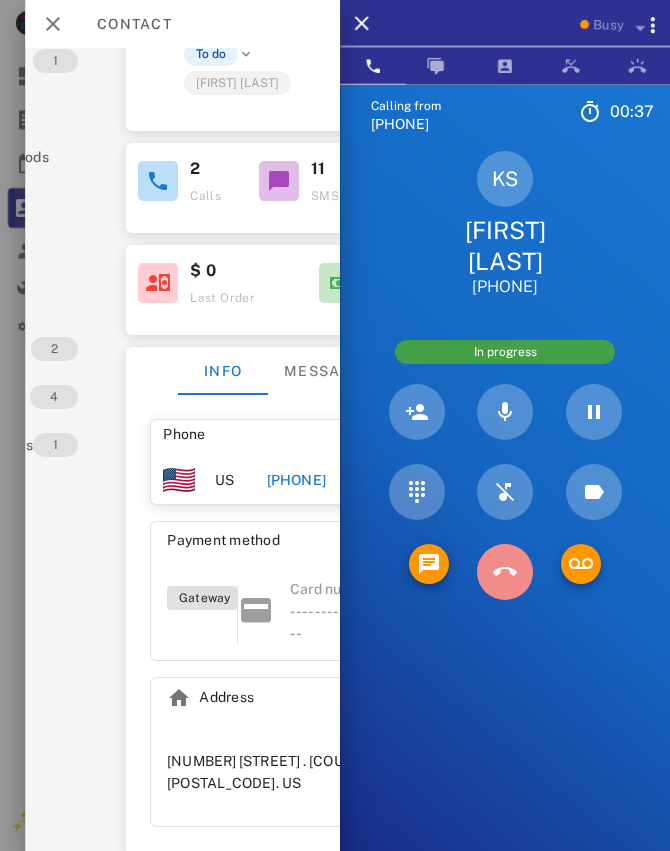 click at bounding box center (505, 572) 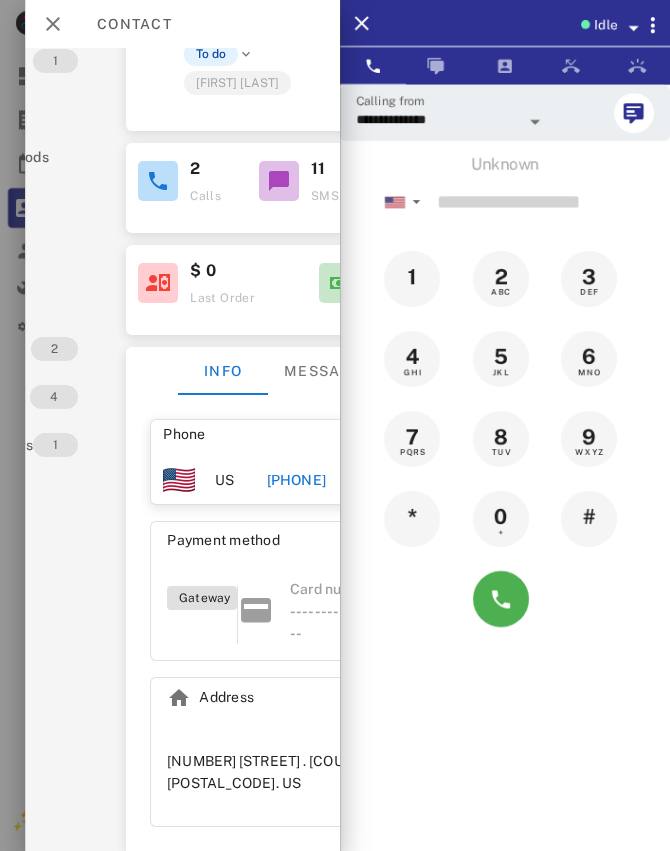 click at bounding box center (335, 425) 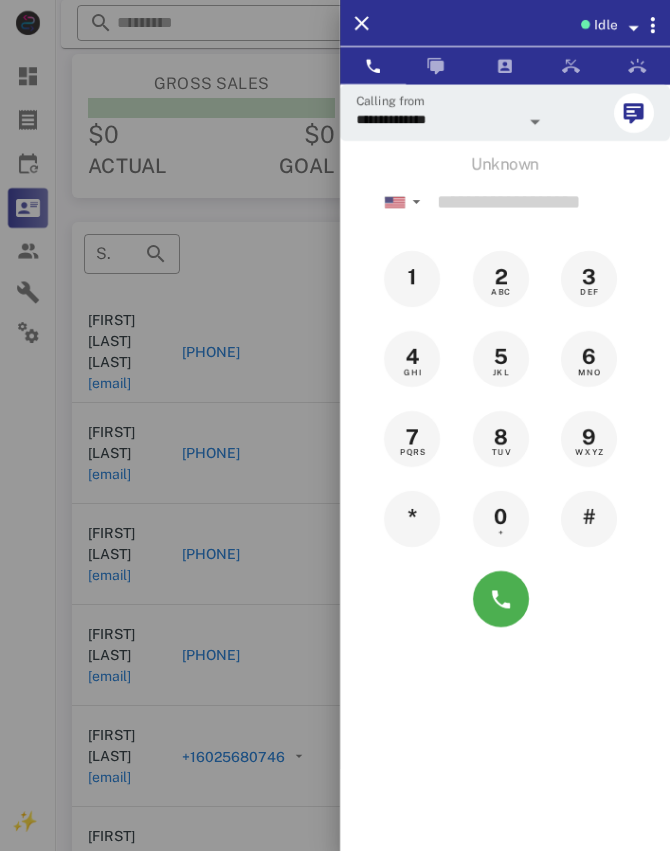 click at bounding box center (335, 425) 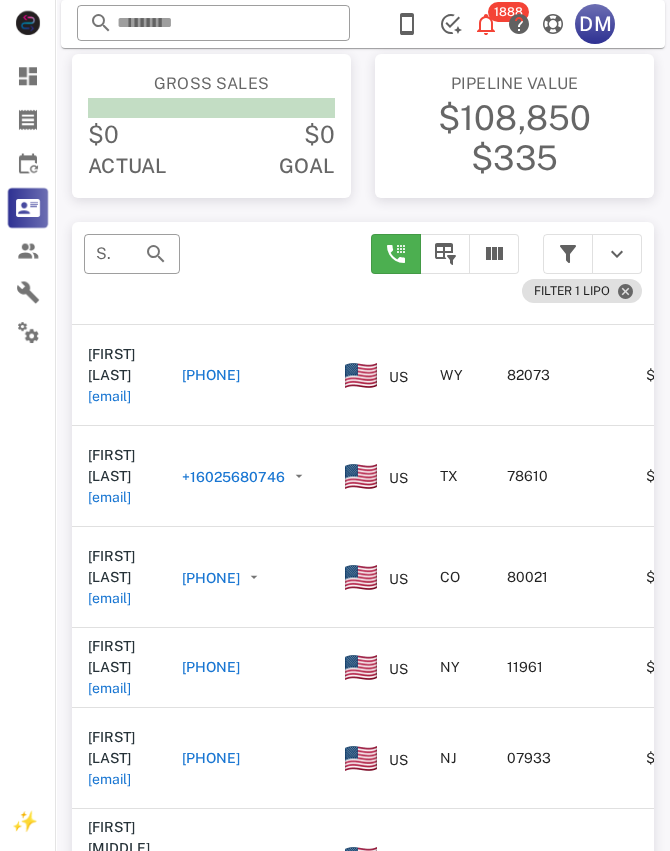 scroll, scrollTop: 536, scrollLeft: 0, axis: vertical 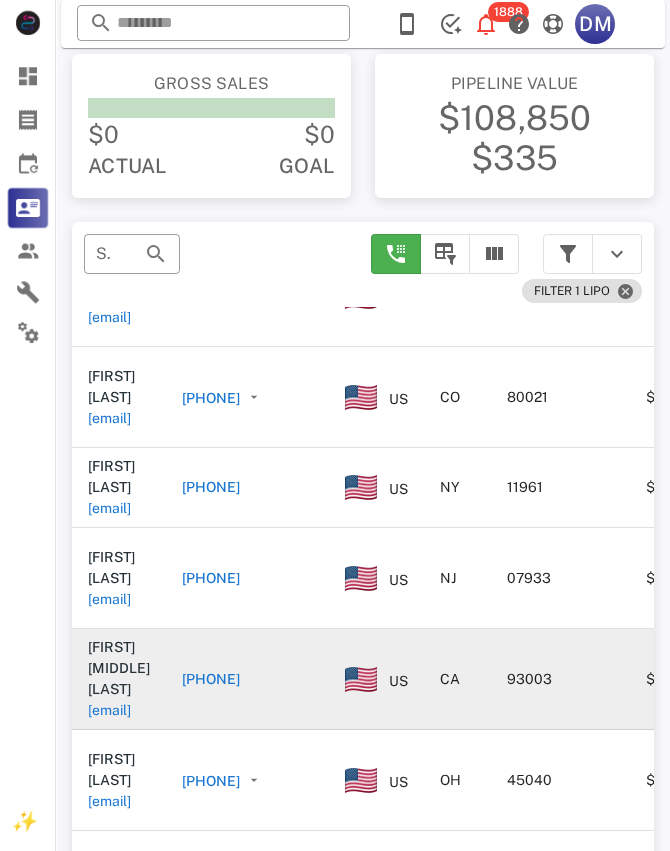 click on "[PHONE]" at bounding box center [211, 679] 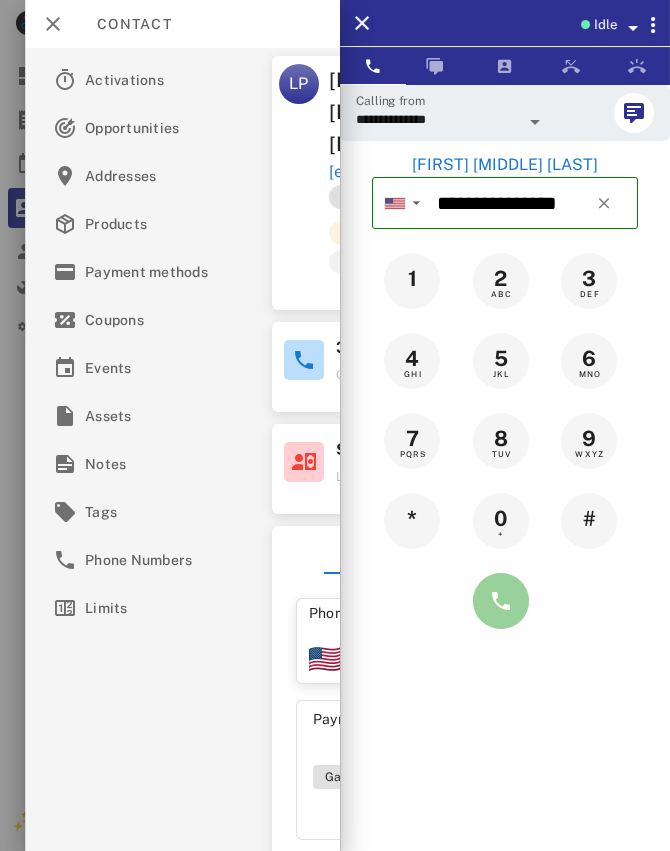 click at bounding box center (501, 601) 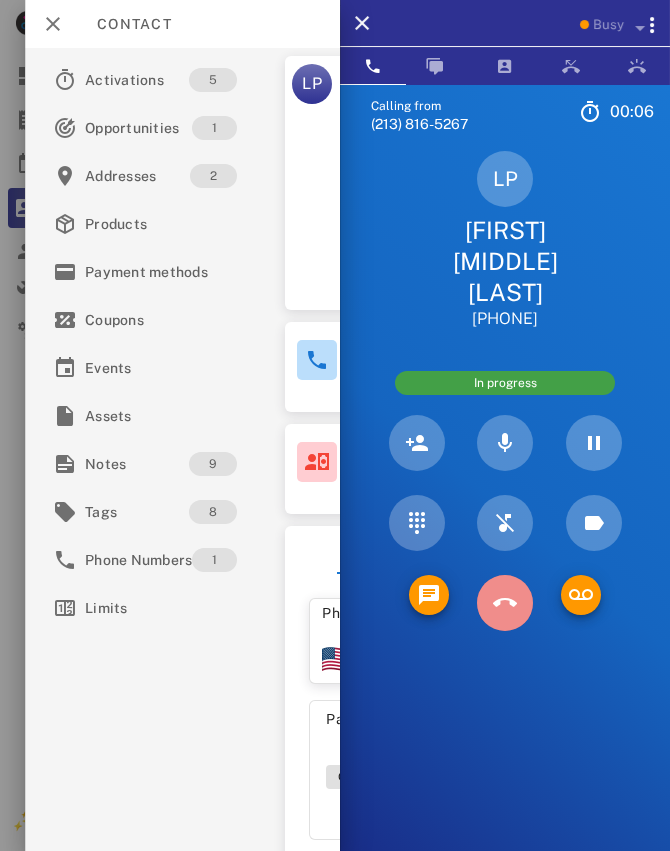 click at bounding box center [505, 603] 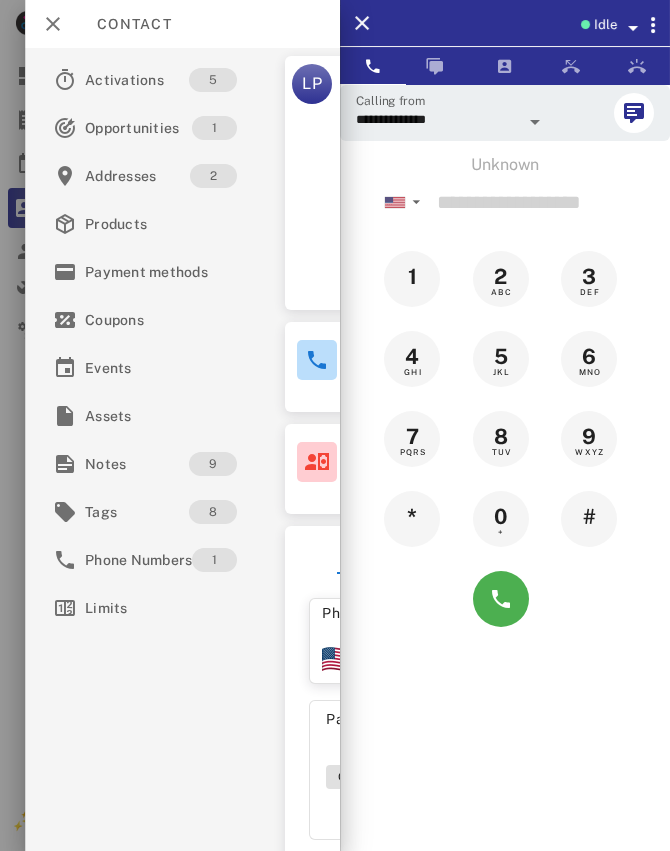 click at bounding box center [335, 425] 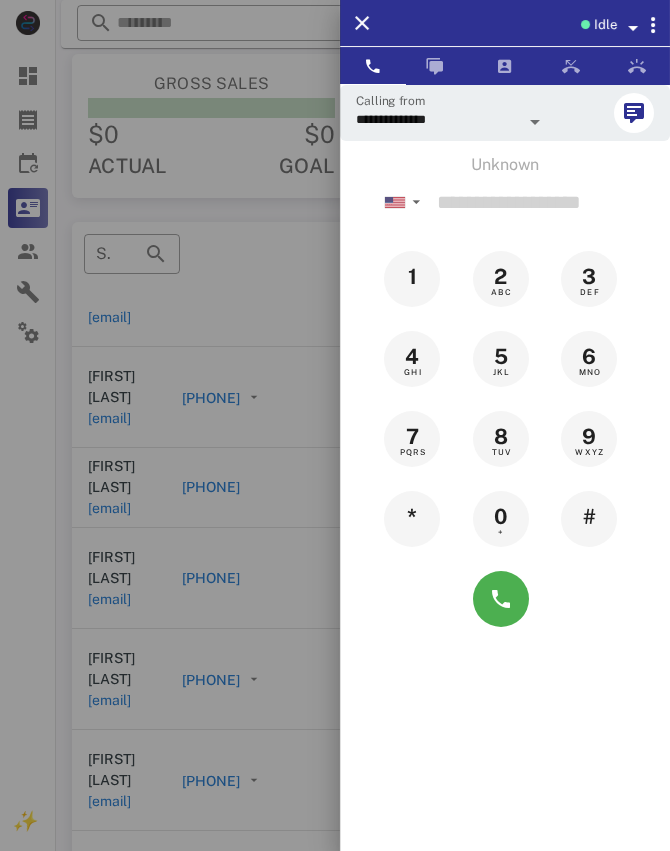 click at bounding box center (335, 425) 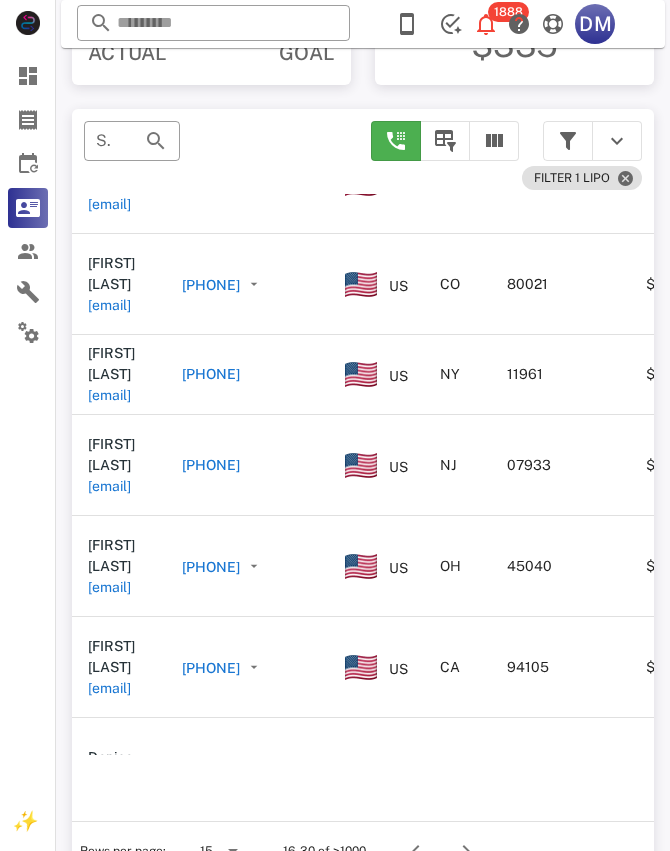 scroll, scrollTop: 493, scrollLeft: 0, axis: vertical 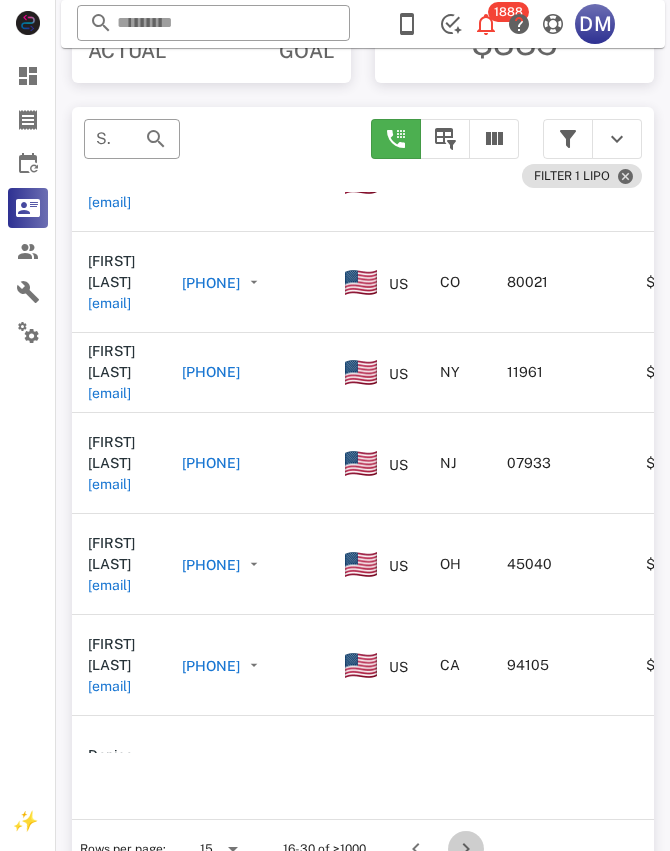 click at bounding box center (466, 849) 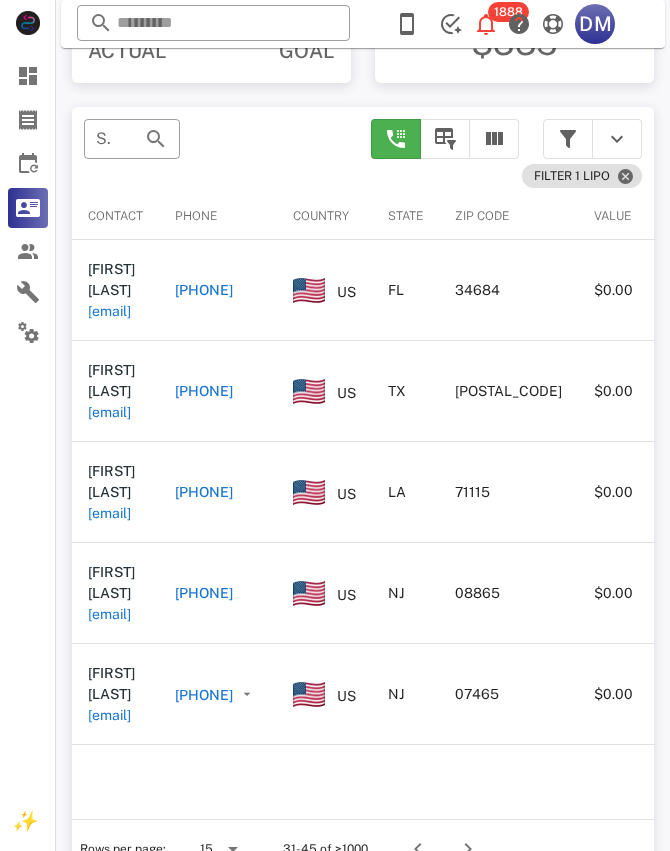 scroll, scrollTop: 517, scrollLeft: 0, axis: vertical 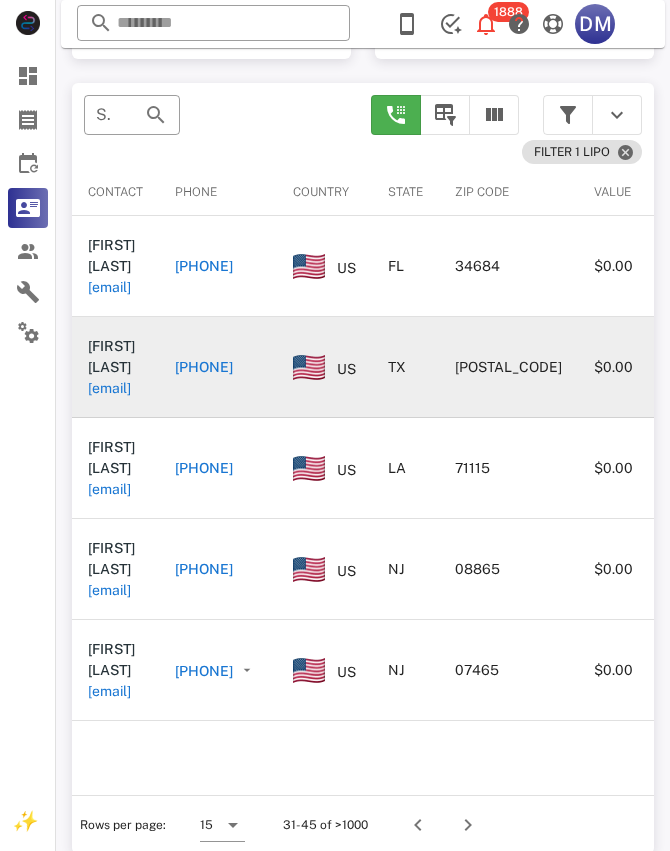 drag, startPoint x: 371, startPoint y: 339, endPoint x: 431, endPoint y: 429, distance: 108.16654 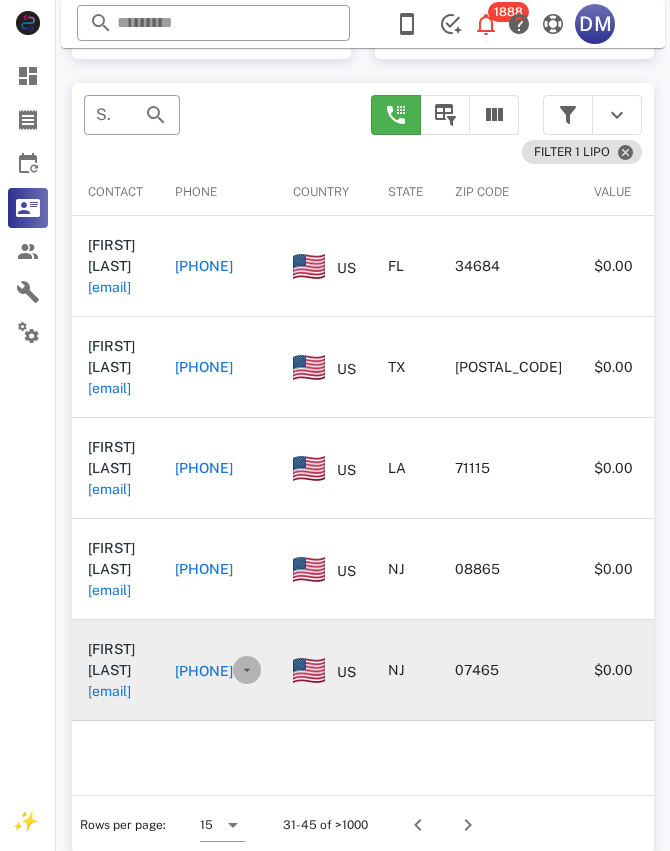 click at bounding box center [247, 670] 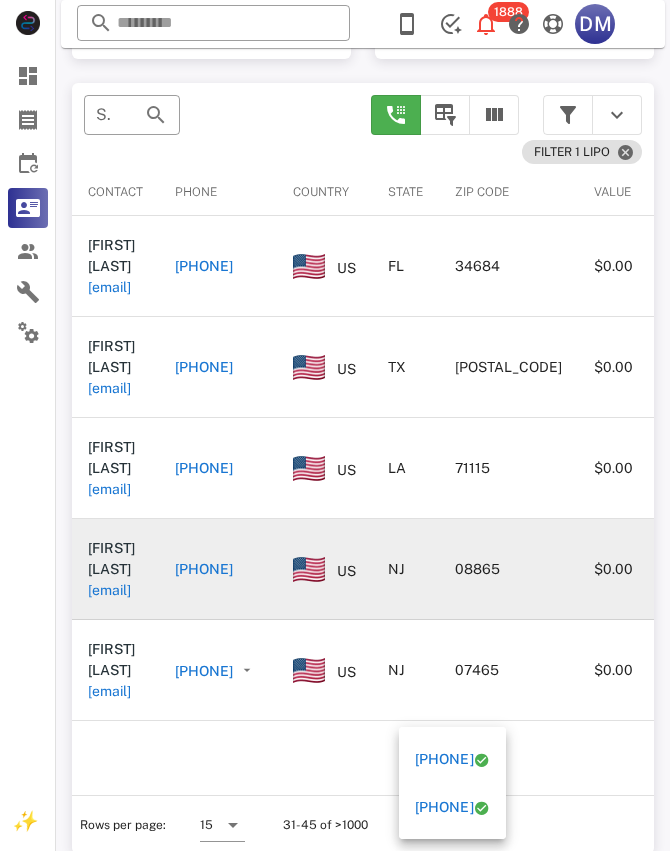 drag, startPoint x: 360, startPoint y: 633, endPoint x: 408, endPoint y: 675, distance: 63.780876 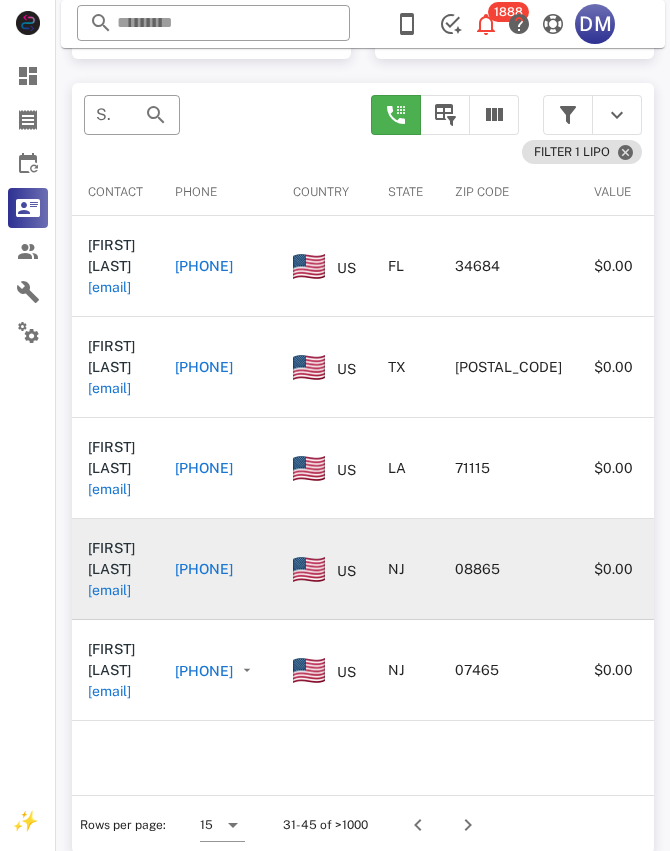 click on "[PHONE]" at bounding box center (218, 569) 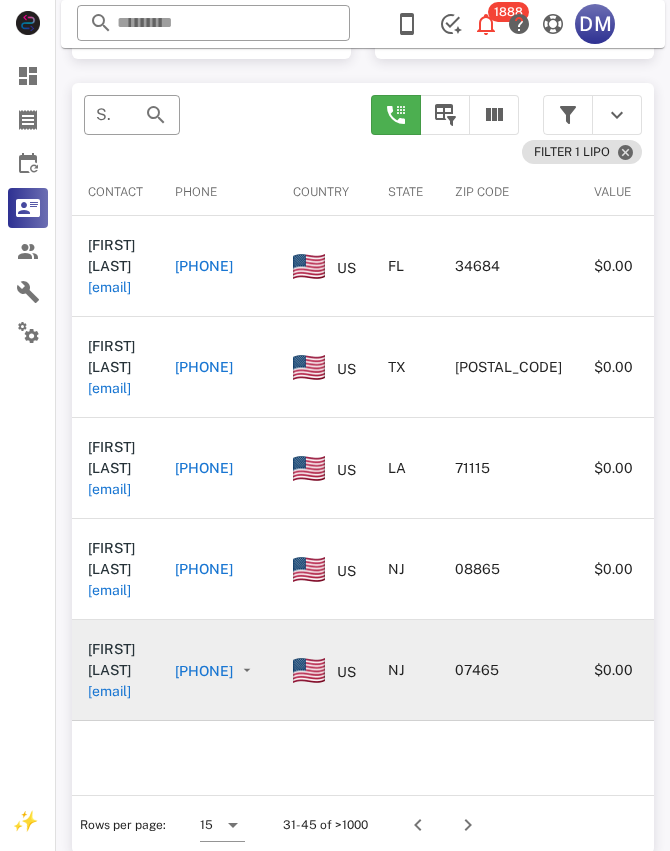 click on "[PHONE]" at bounding box center (204, 671) 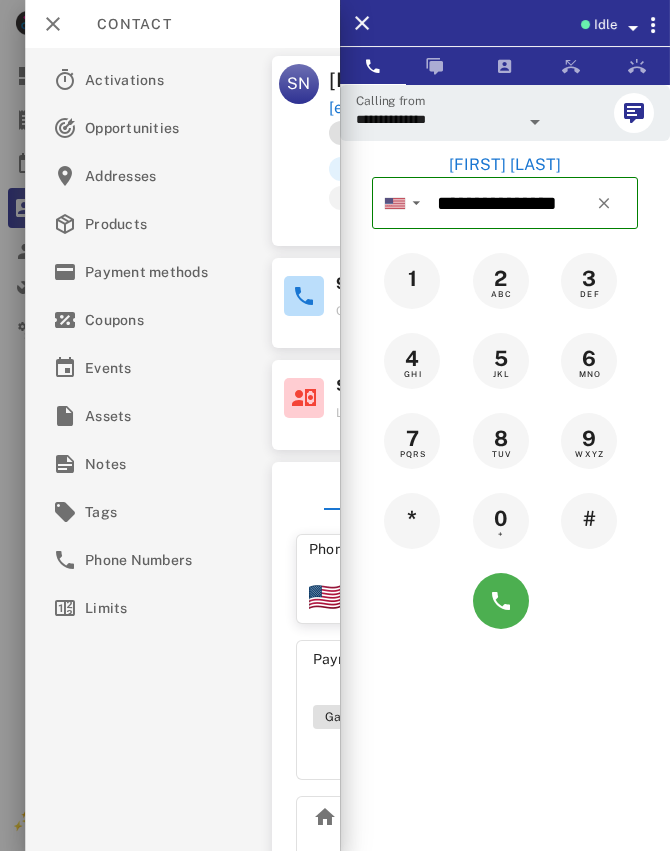 click on "**********" at bounding box center [505, 510] 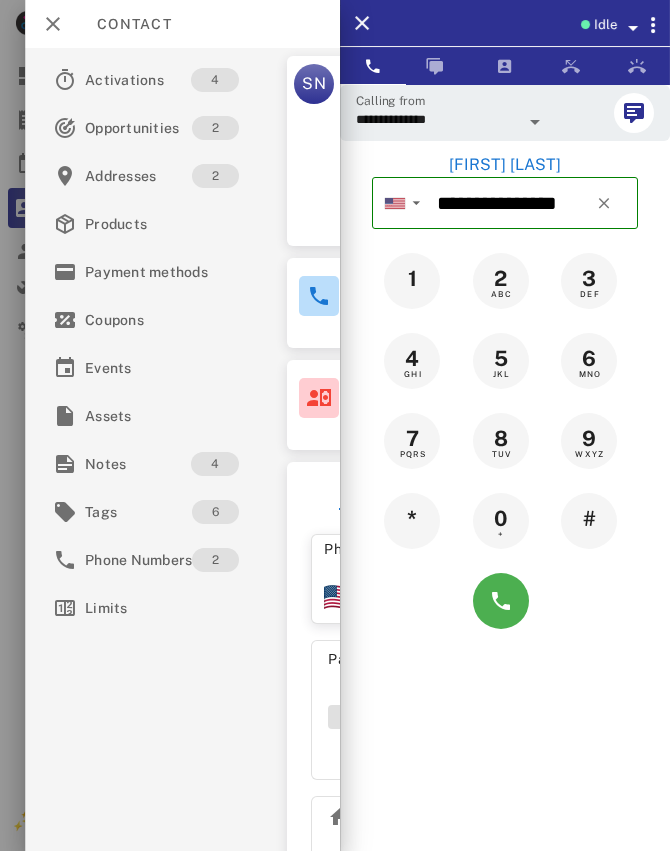 click at bounding box center (335, 425) 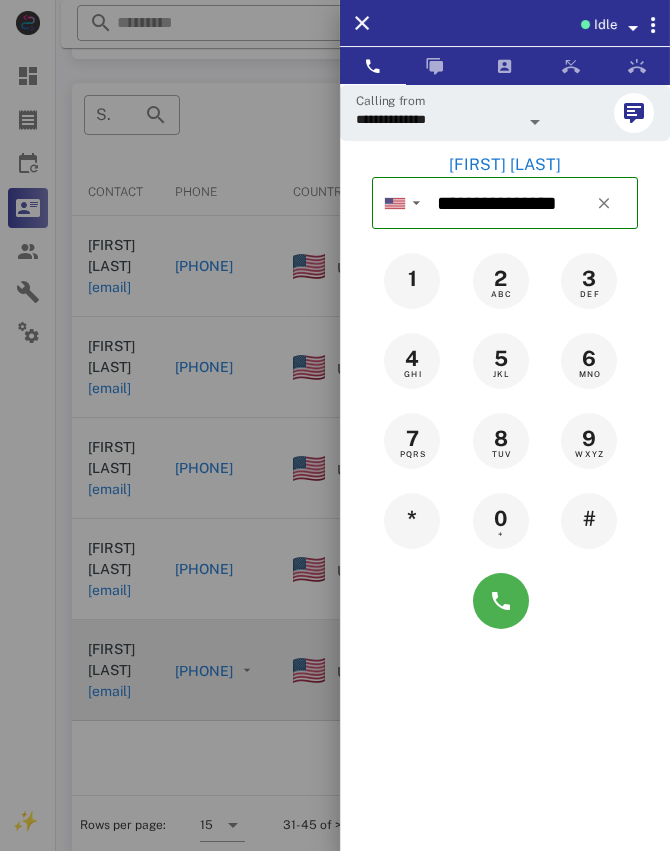 click at bounding box center (335, 425) 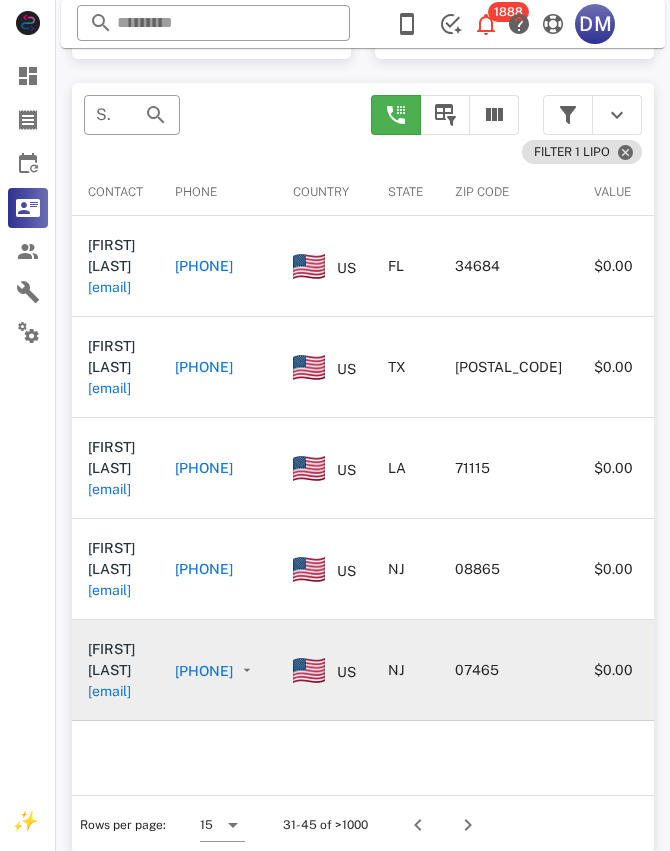 click on "[PHONE]" at bounding box center (204, 671) 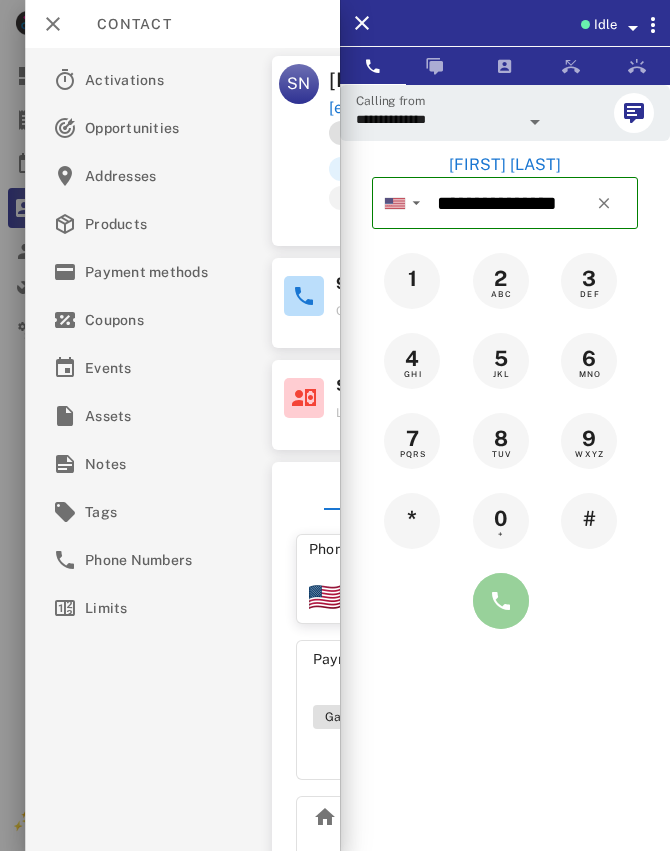 click at bounding box center [501, 601] 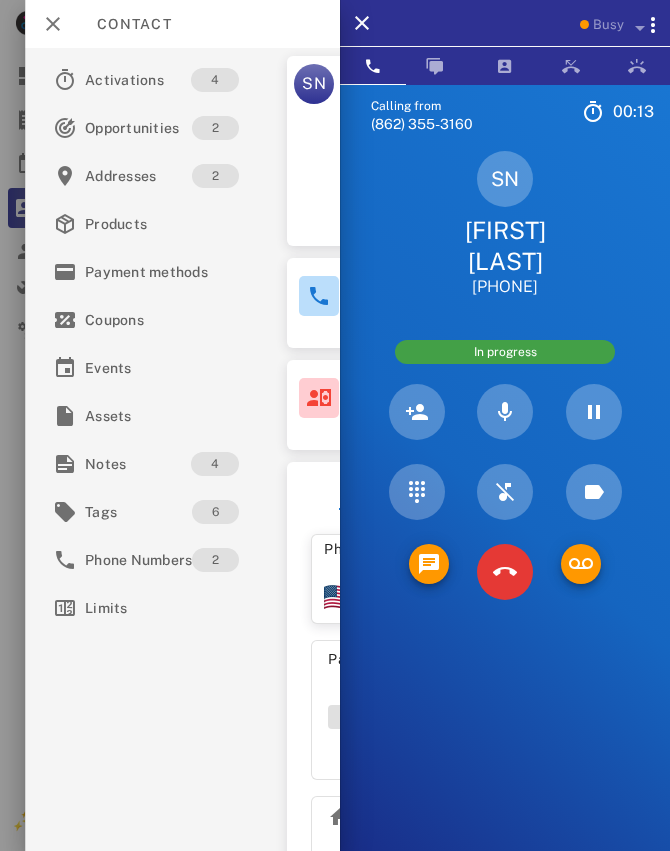 click on "Calling from [PHONE] 00: 13  Unknown      ▼     Australia
+61
Canada
+1
Guam
+1671
Mexico (México)
+52
New Zealand
+64
United Kingdom
+44
United States
+1
1 2 ABC 3 DEF 4 GHI 5 JKL 6 MNO 7 PQRS 8 TUV 9 WXYZ * 0 + #  SN   [FIRST] [LAST]  [PHONE]  In progress  Directory ​  KM  [FIRST] [LAST]  Idle   A1  Agent 131  Idle   AA  [FIRST] [LAST]  Idle   AR  [FIRST] [LAST]  Idle   CA  [FIRST] [LAST]  Idle   DT  [FIRST] [LAST]  Idle   DB  [FIRST] [LAST]  Idle   LW  [FIRST] [LAST]  Offline   AB  [FIRST] [LAST]  Offline   AD  Accounting Dept  Offline   A1  Agent 101  Offline   A1  Agent 105  Offline   A1  Agent 112  Offline   A1  Agent 125  Offline   A1  agent 126  Offline   A1  Agent 128  Offline   A1  Agent 129  Offline   A1  Agent 138  Offline   A1  Agent 143  Offline   A1  Agent 146  Offline   A1  agent 150  Offline   A1  Agent 151  A1" at bounding box center [505, 510] 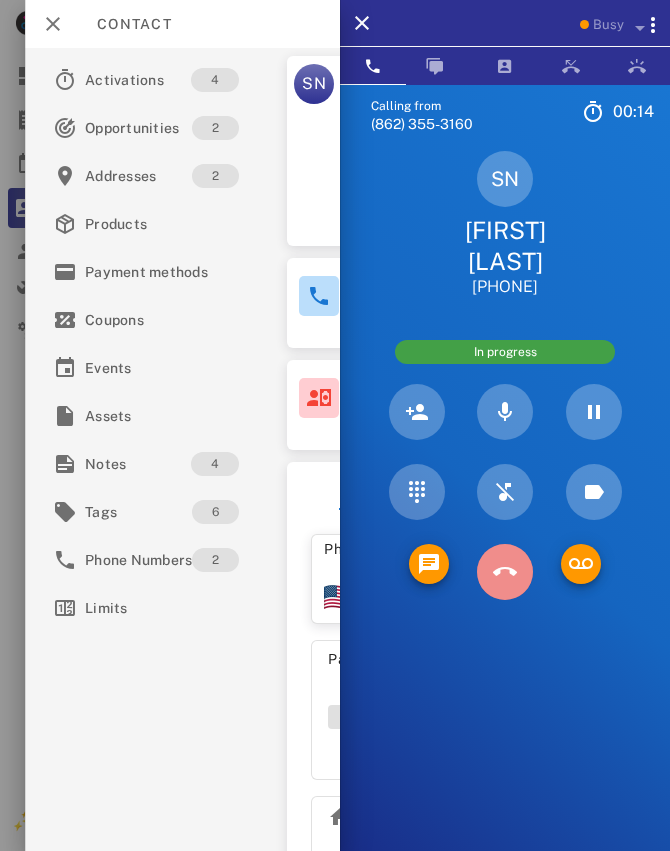 click at bounding box center (505, 572) 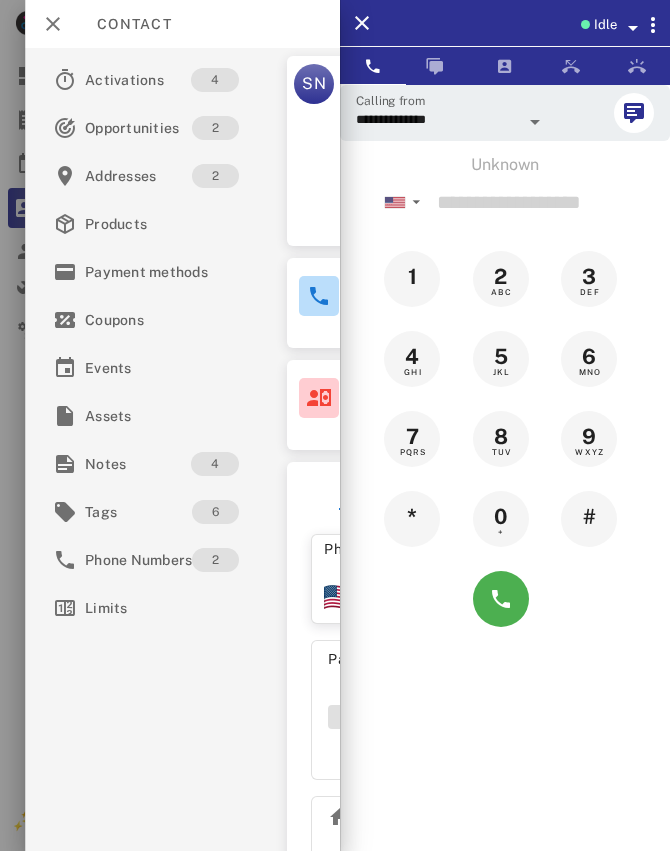 click at bounding box center (335, 425) 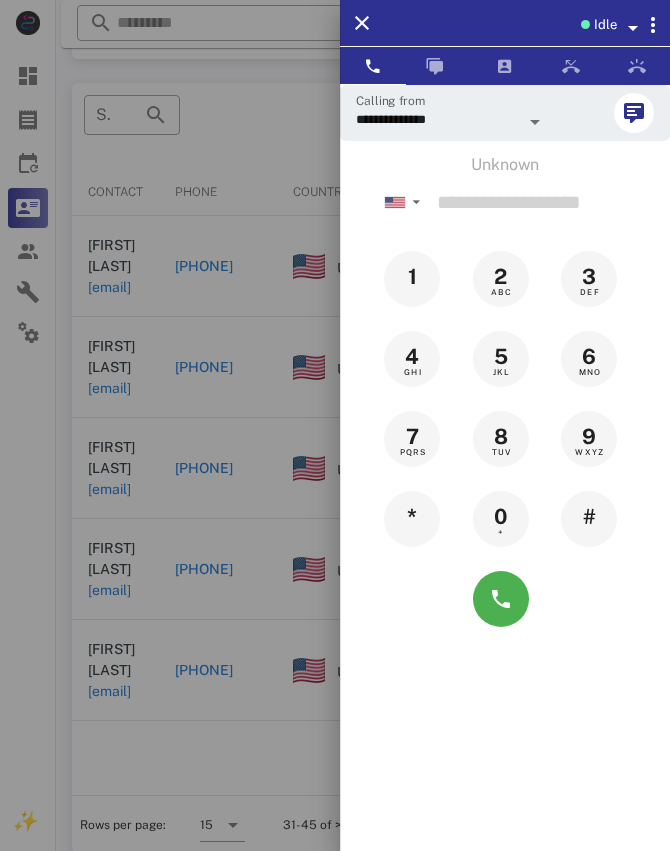 click at bounding box center [335, 425] 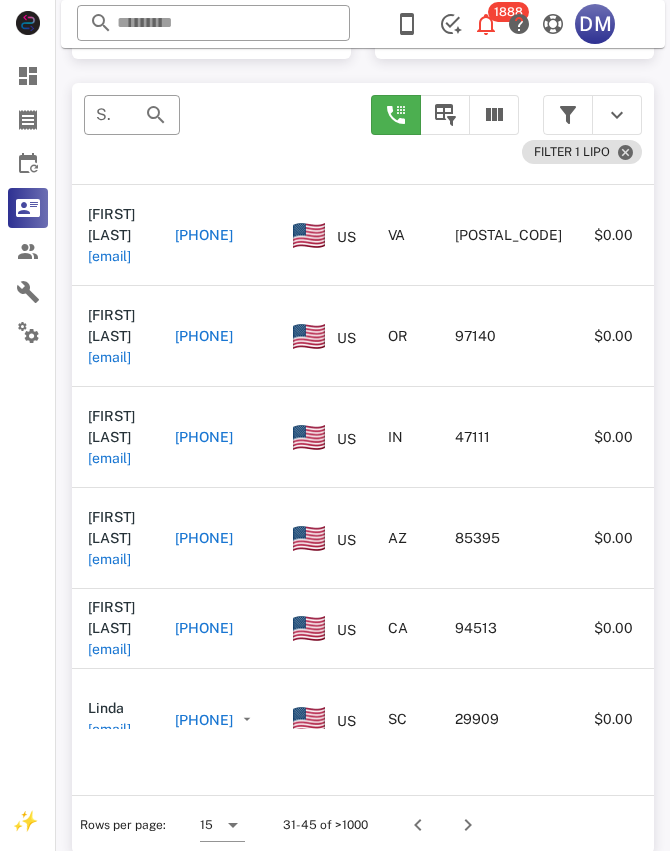 scroll, scrollTop: 643, scrollLeft: 0, axis: vertical 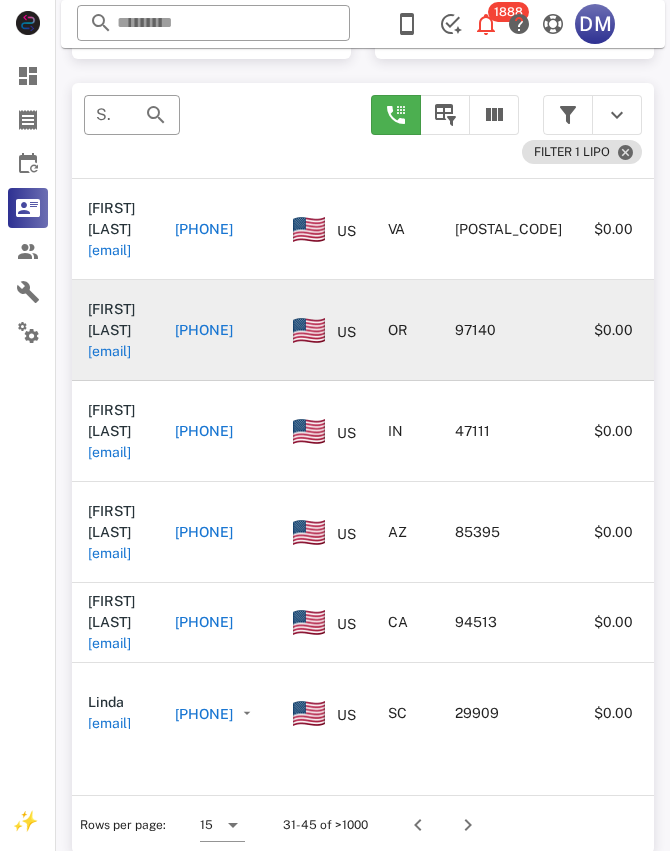 click on "[PHONE]" at bounding box center [204, 330] 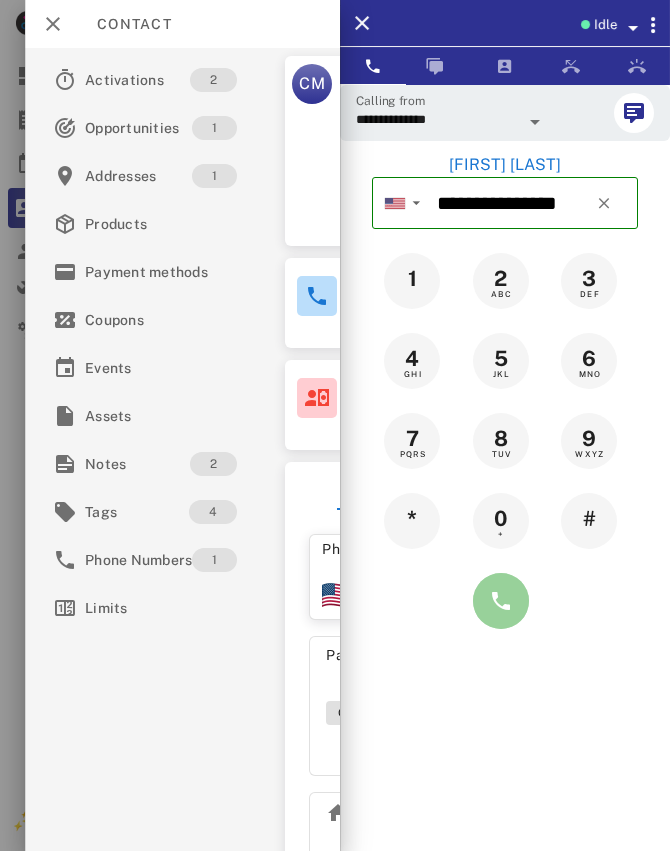 click at bounding box center (501, 601) 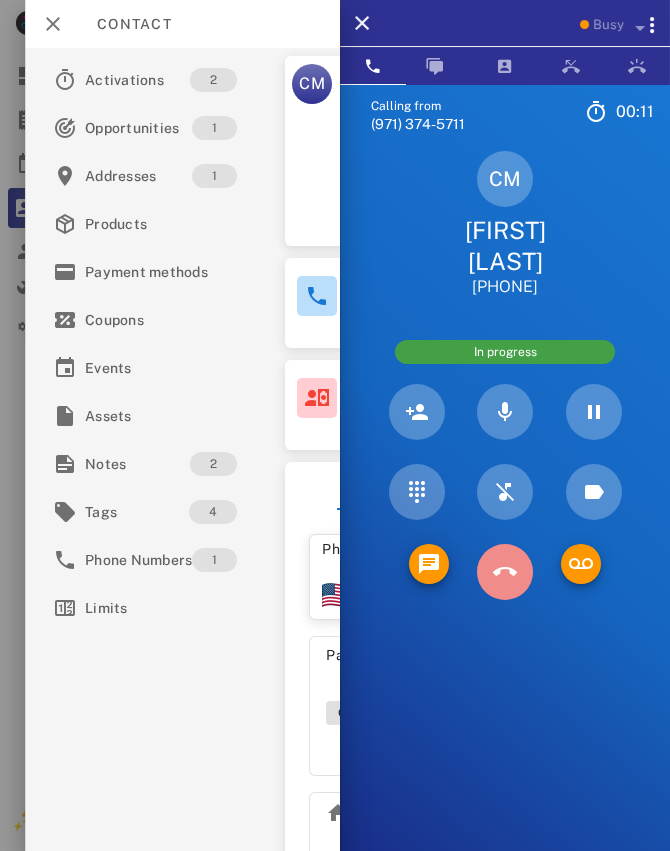 click at bounding box center (505, 572) 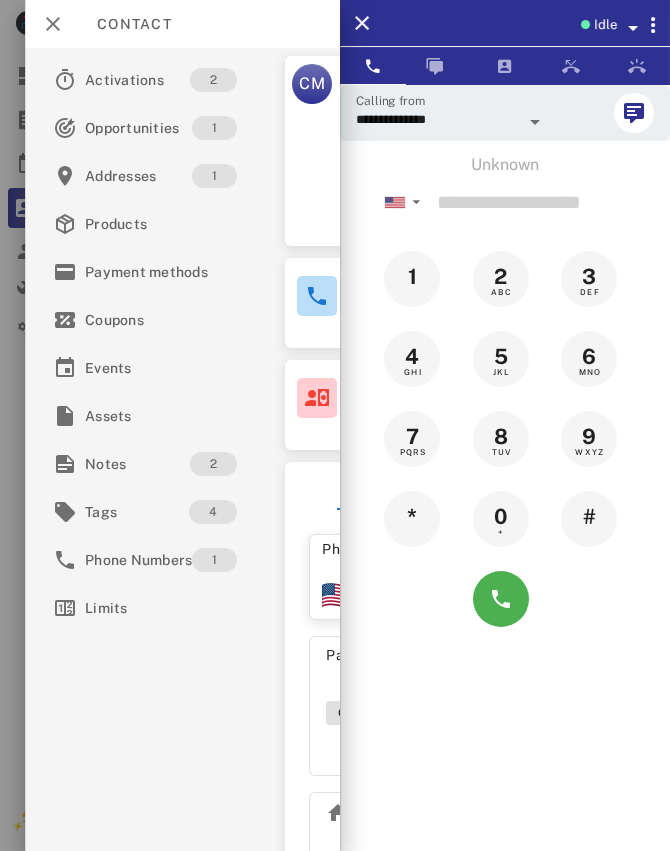 click on "Activations  2  Opportunities  1  Addresses  1  Products Payment methods Coupons Events Assets Notes  2  Tags  4  Phone Numbers  1  Limits" at bounding box center (157, 449) 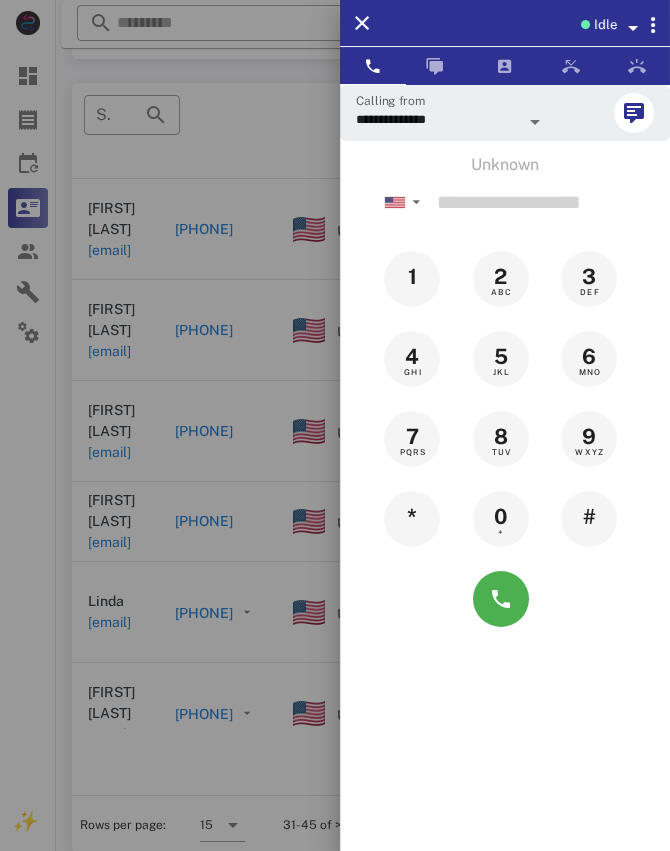 click at bounding box center [335, 425] 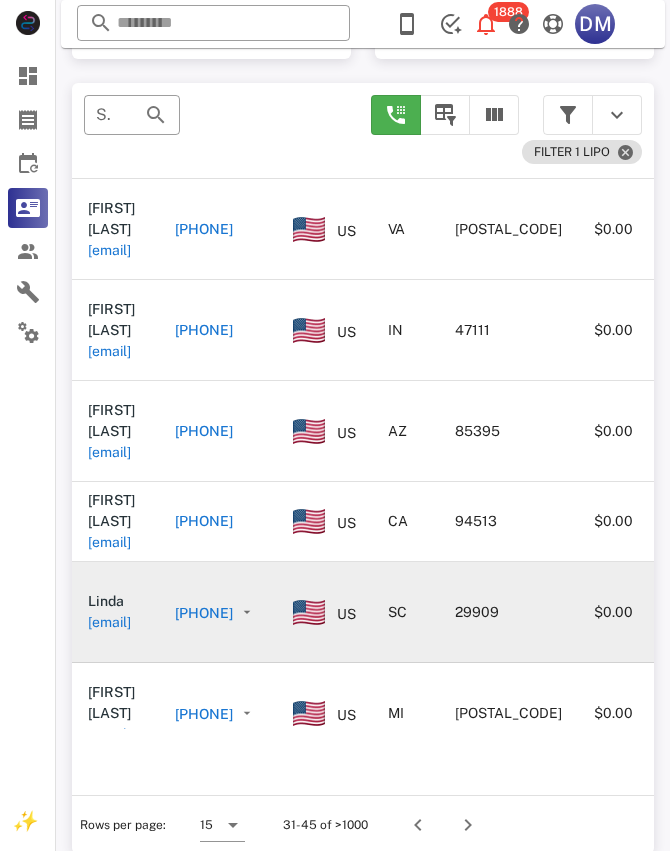 click on "[PHONE]" at bounding box center (218, 612) 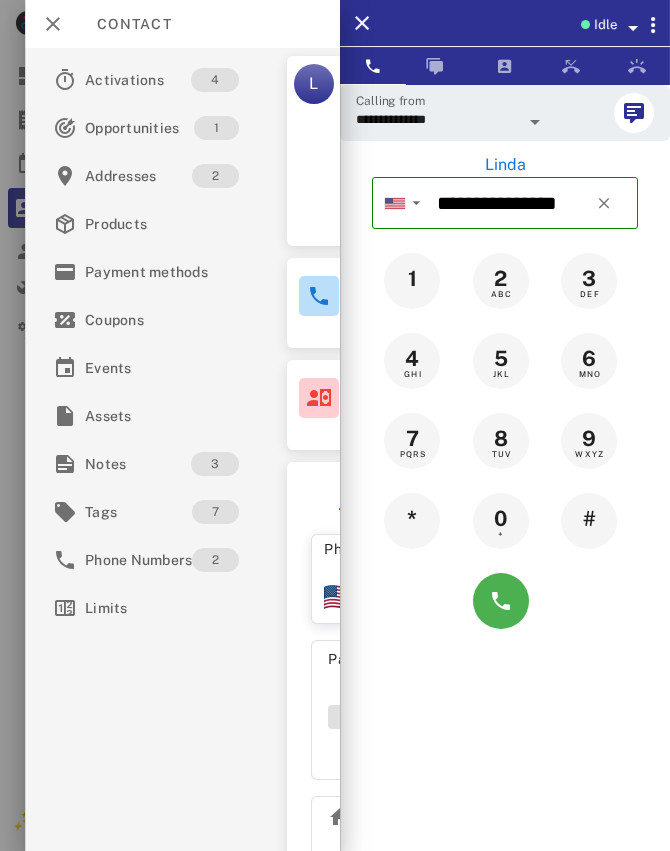 click at bounding box center (335, 425) 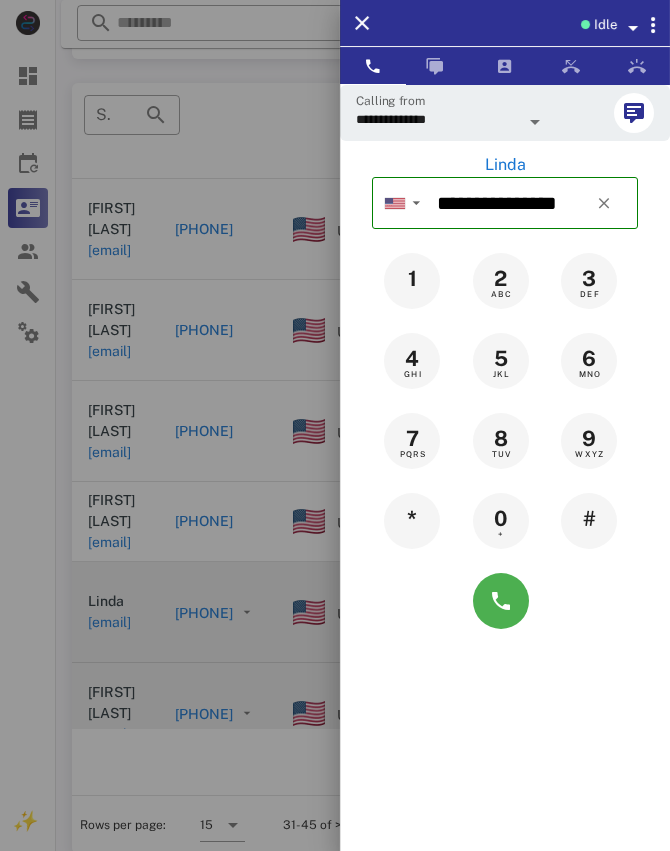 drag, startPoint x: 184, startPoint y: 731, endPoint x: 224, endPoint y: 744, distance: 42.059483 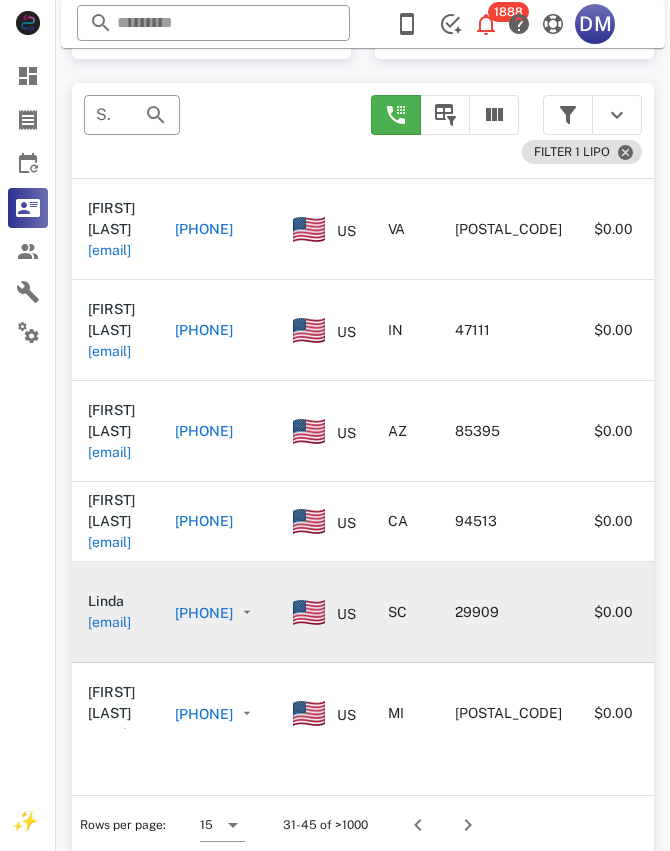 click on "[PHONE]" at bounding box center (204, 613) 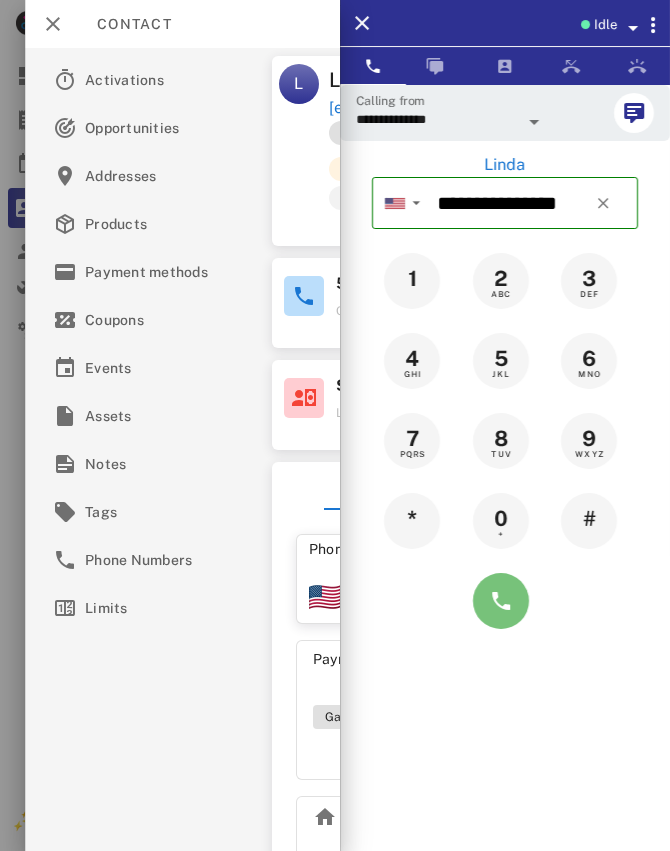 click at bounding box center (501, 601) 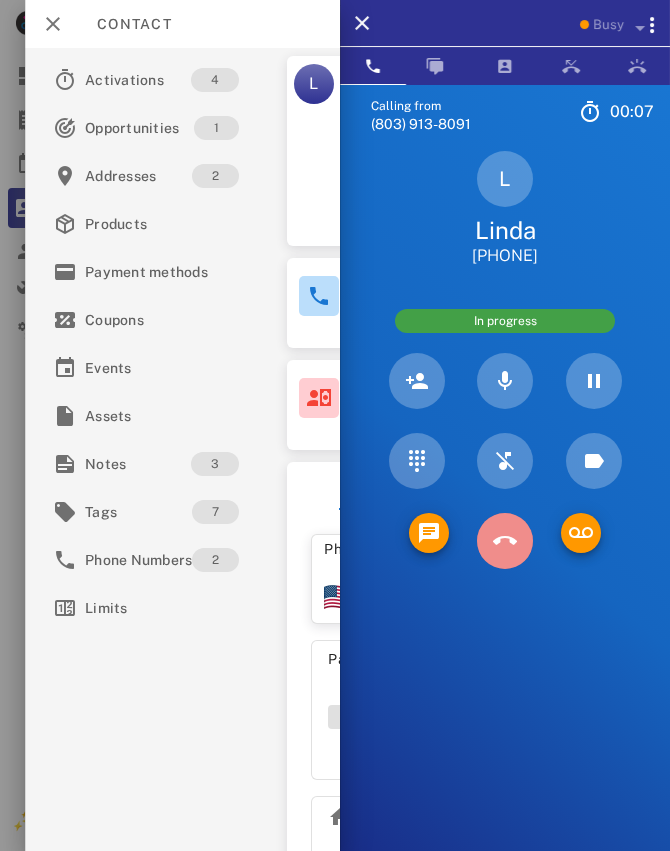 click at bounding box center (505, 541) 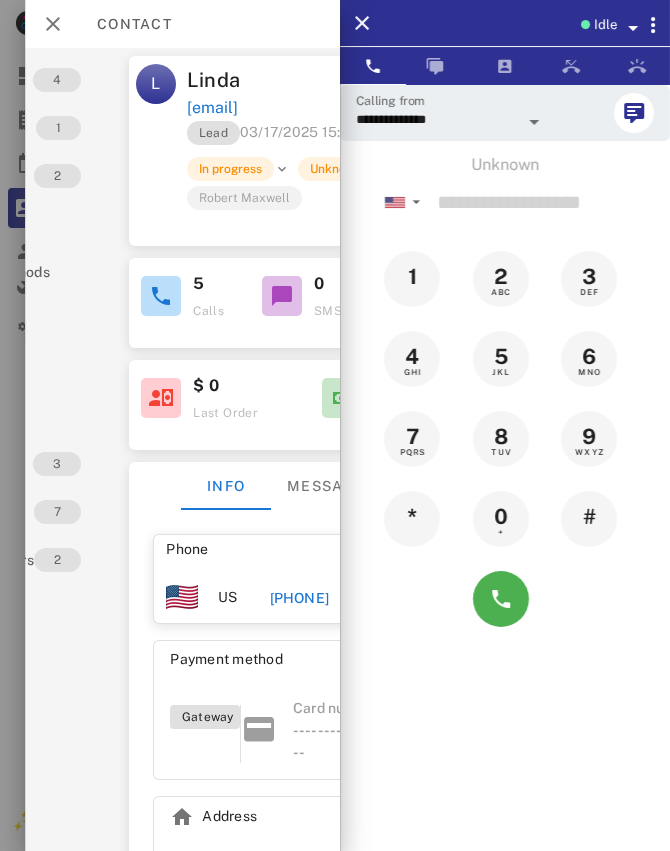 scroll, scrollTop: 0, scrollLeft: 151, axis: horizontal 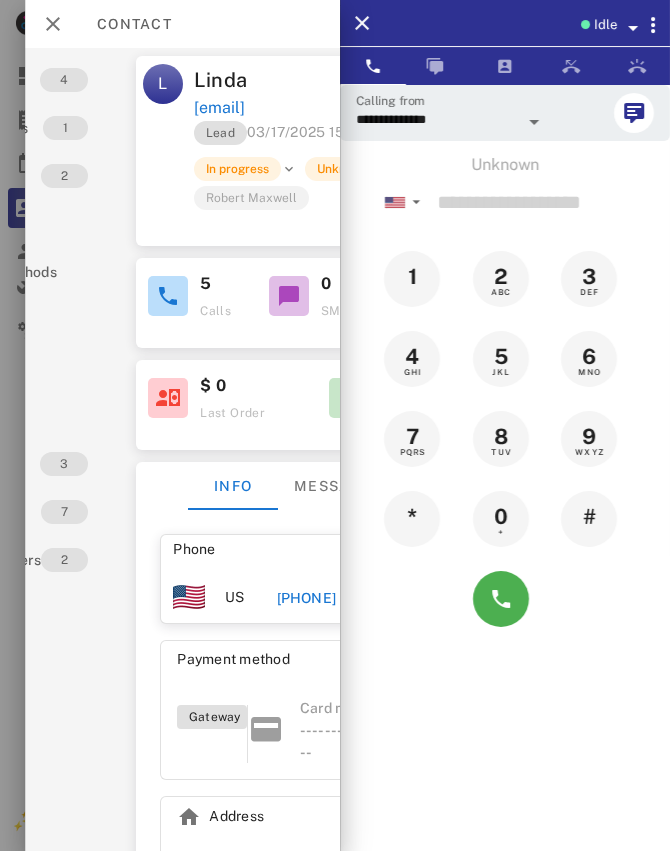 click on "[PHONE]" at bounding box center [306, 598] 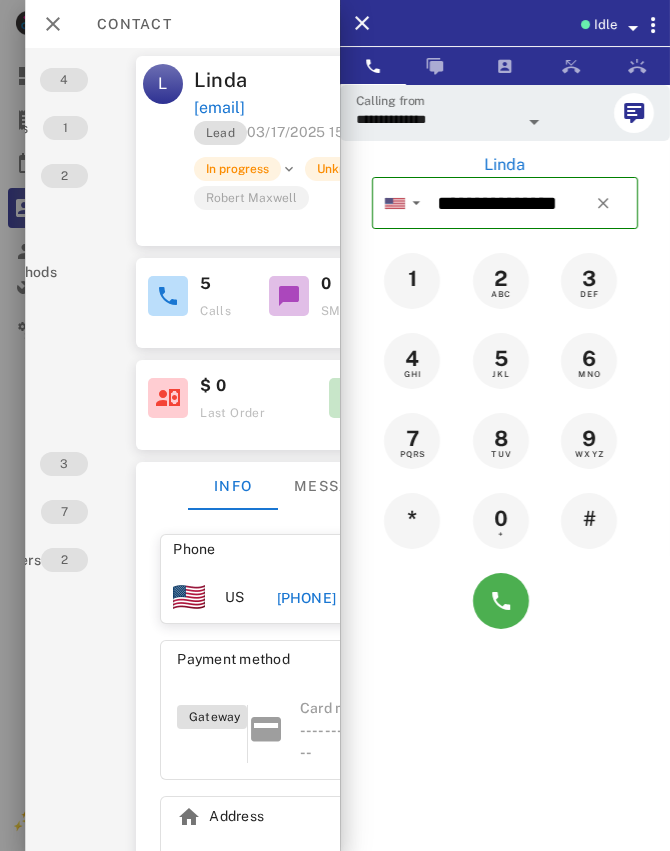 click on "[PHONE]" at bounding box center [306, 598] 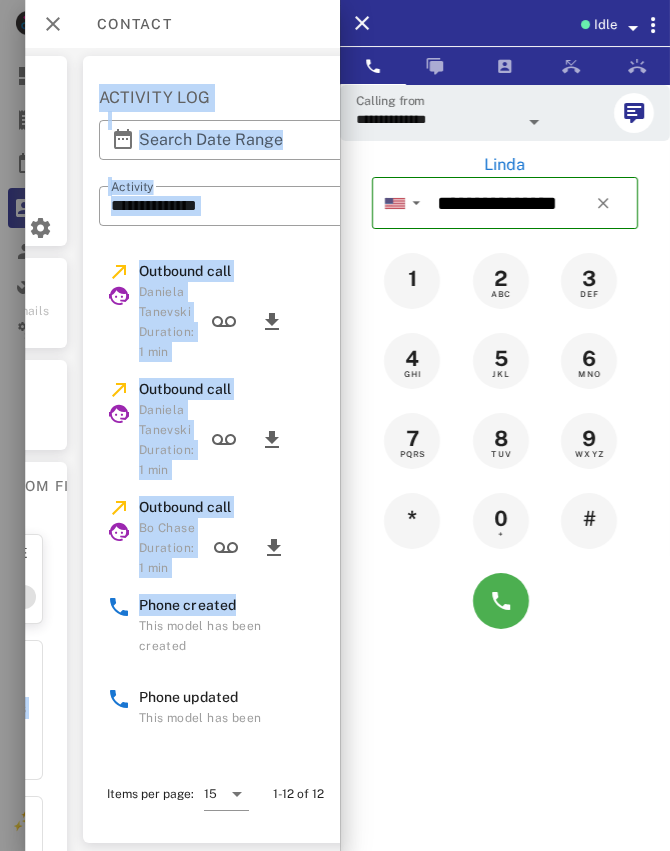 drag, startPoint x: 312, startPoint y: 598, endPoint x: 328, endPoint y: 602, distance: 16.492422 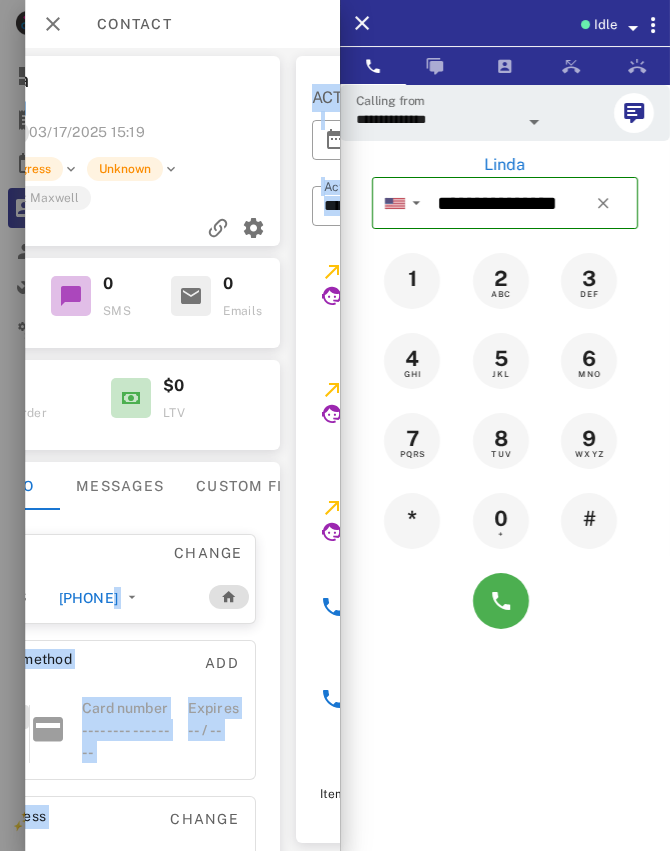 scroll, scrollTop: 0, scrollLeft: 351, axis: horizontal 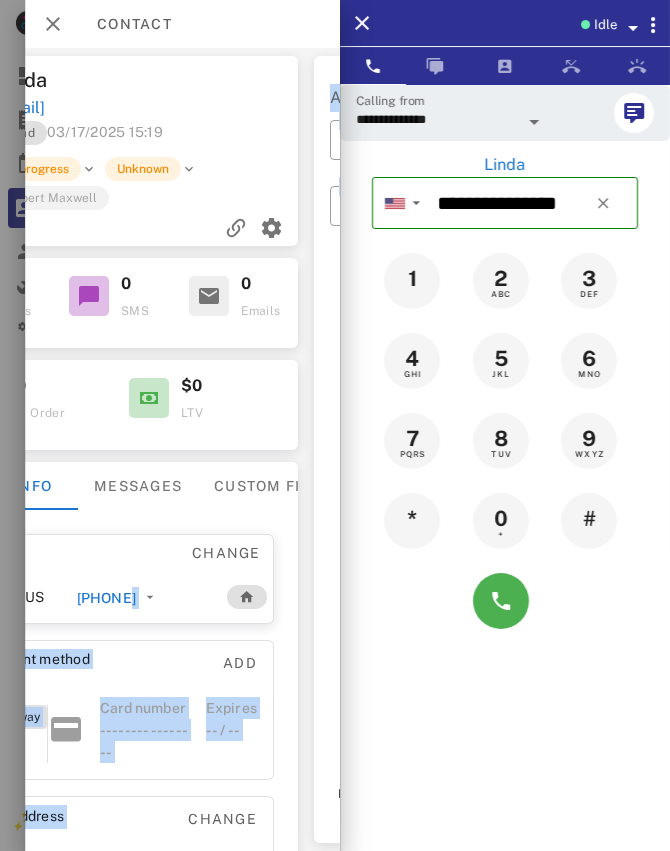 click on "Address   Change" at bounding box center [117, 825] 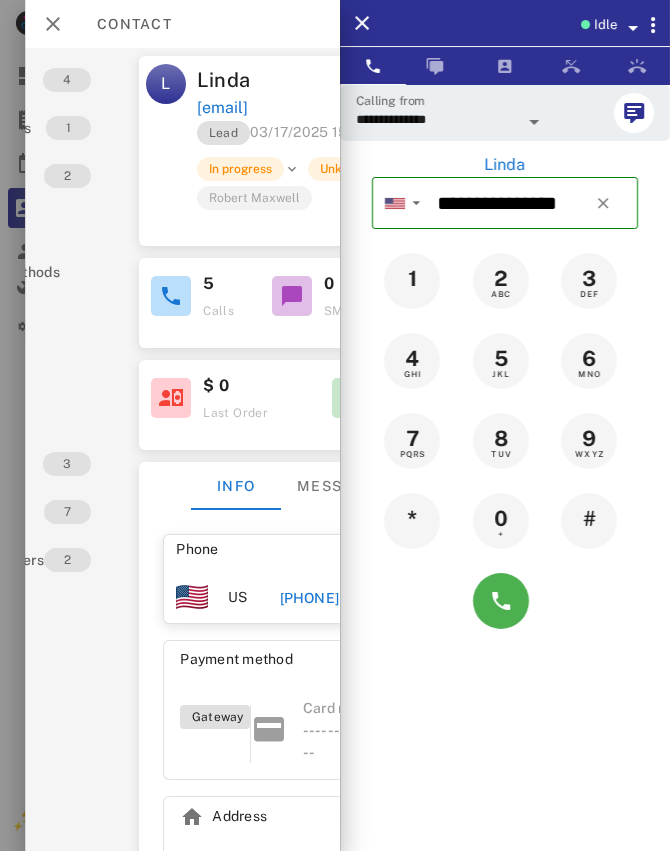 scroll, scrollTop: 0, scrollLeft: 144, axis: horizontal 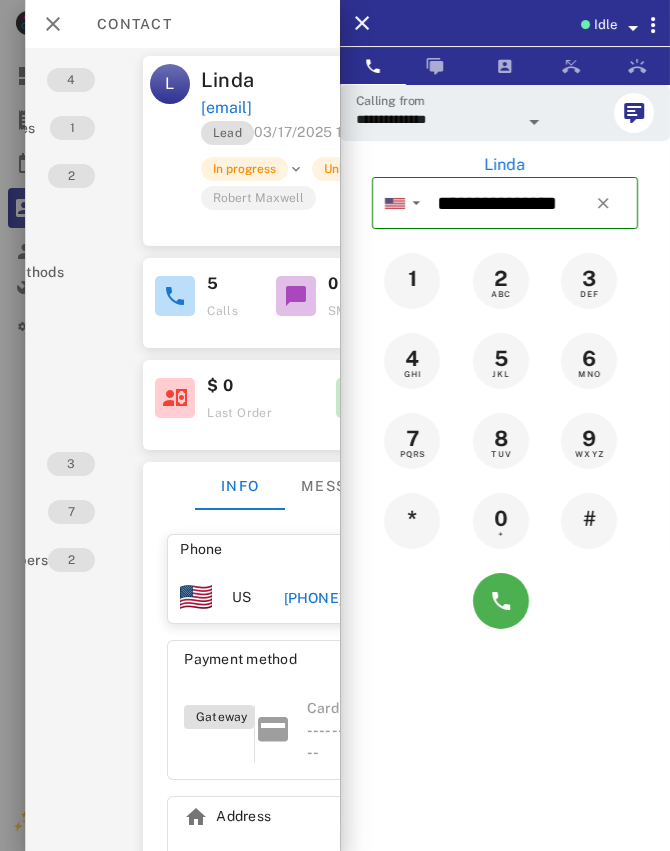 click on "[PHONE]" at bounding box center (313, 598) 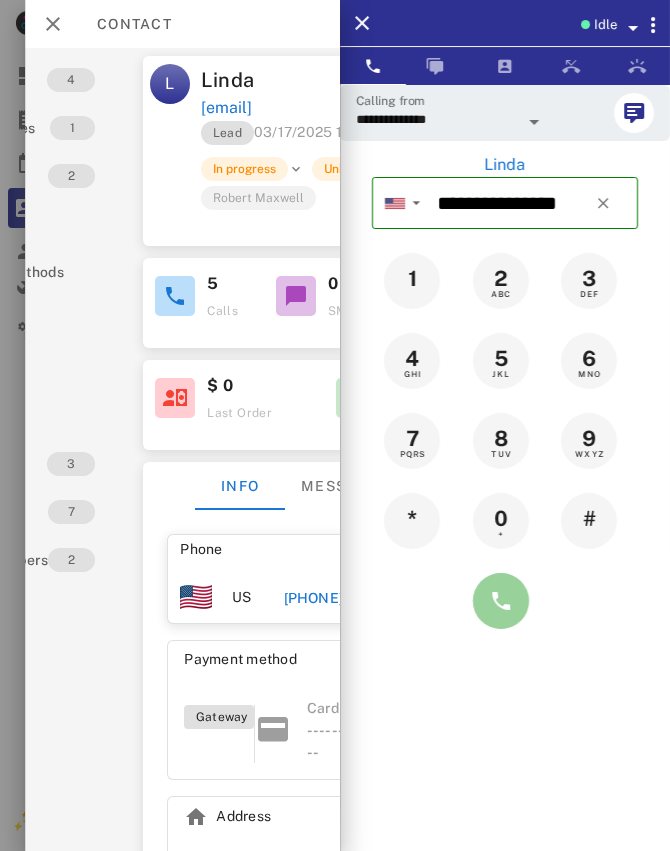 click at bounding box center (501, 601) 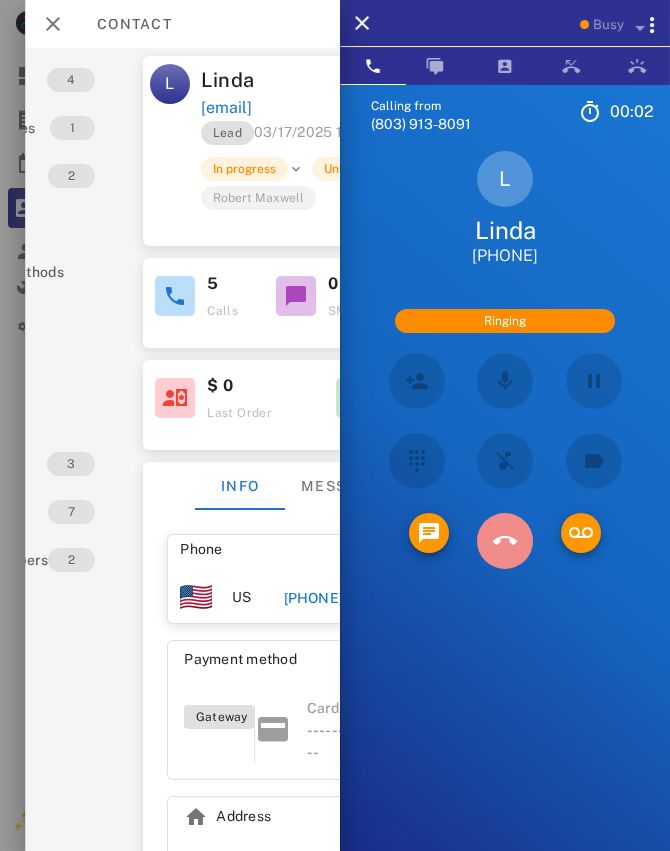 click at bounding box center [505, 541] 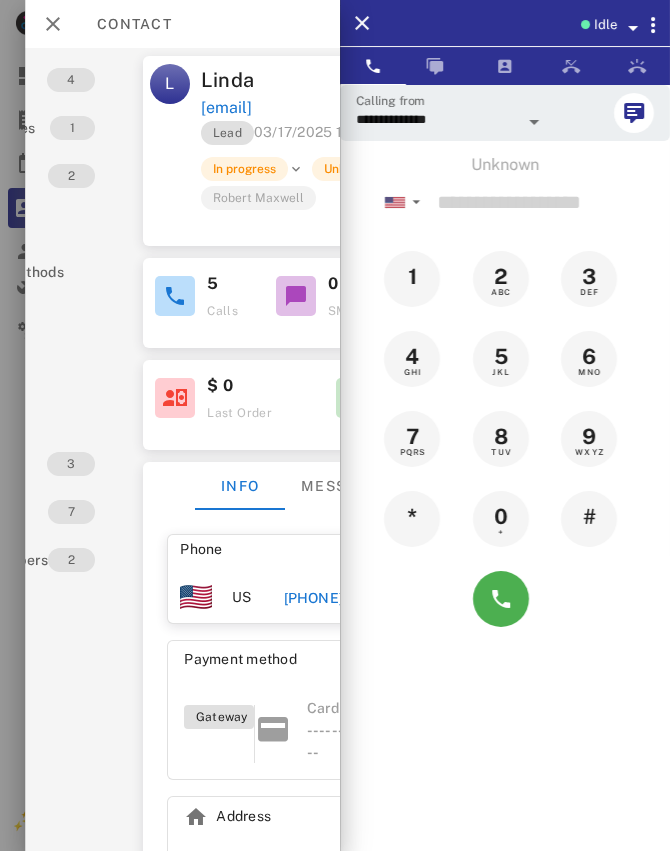 click on "[PHONE]" at bounding box center [313, 598] 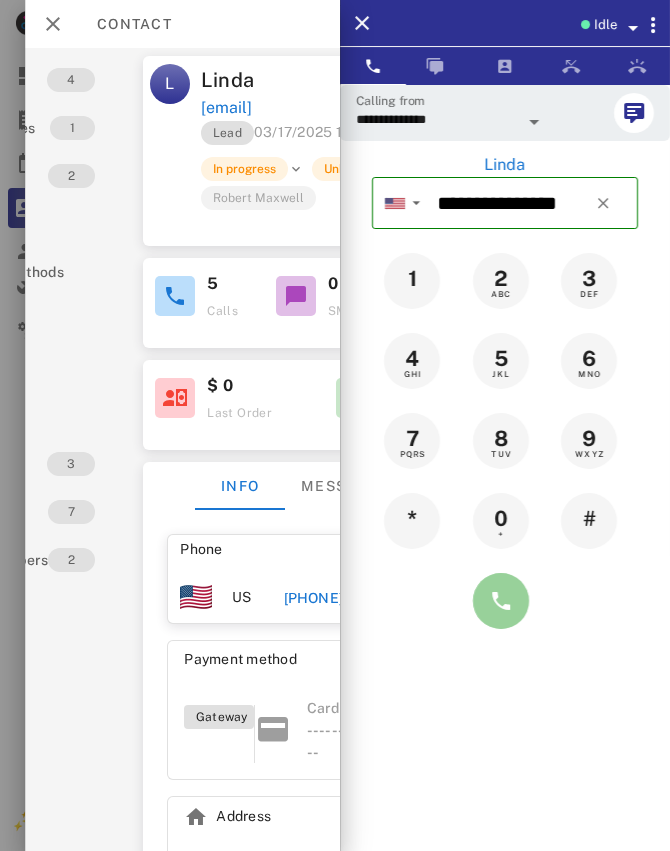 click at bounding box center (501, 601) 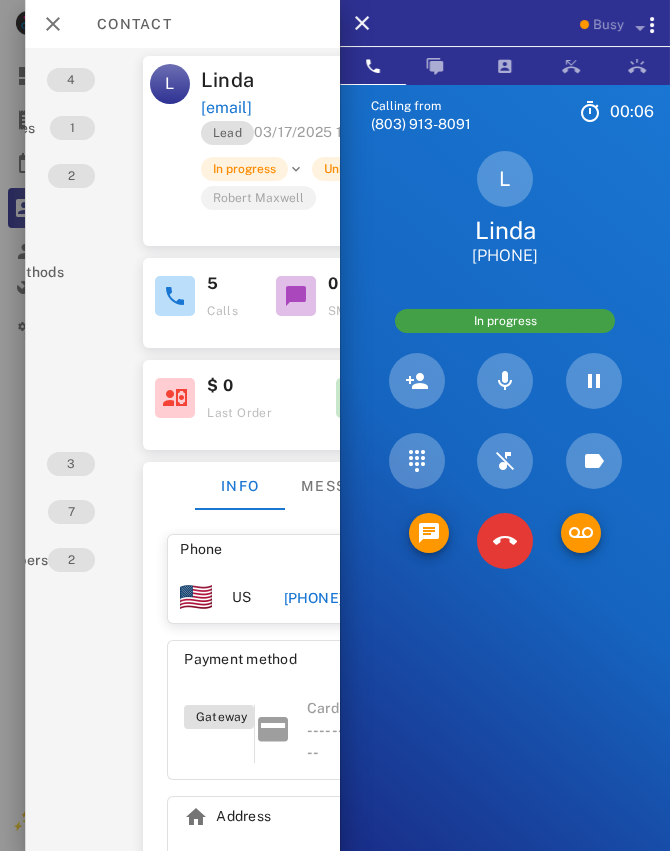 click at bounding box center (335, 425) 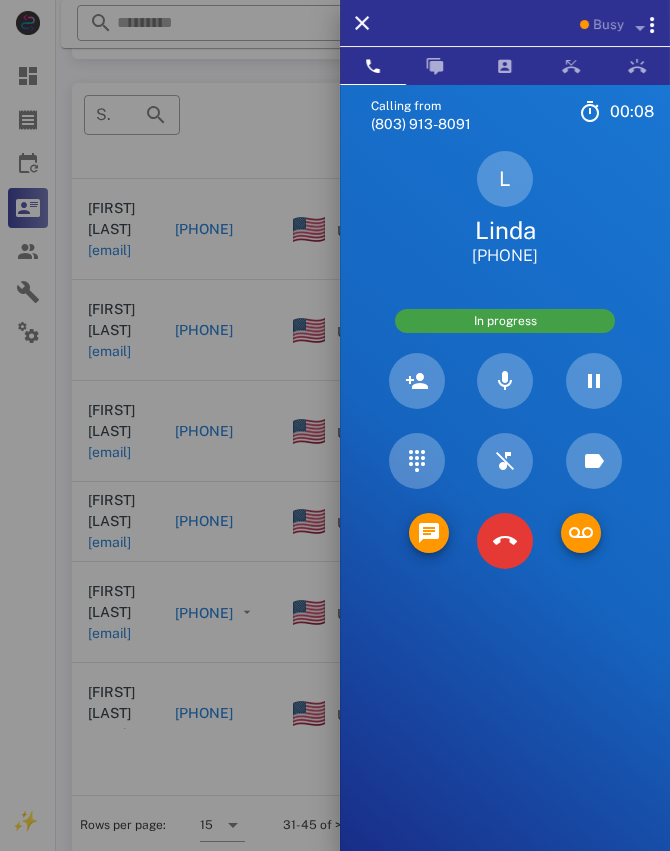 click at bounding box center (335, 425) 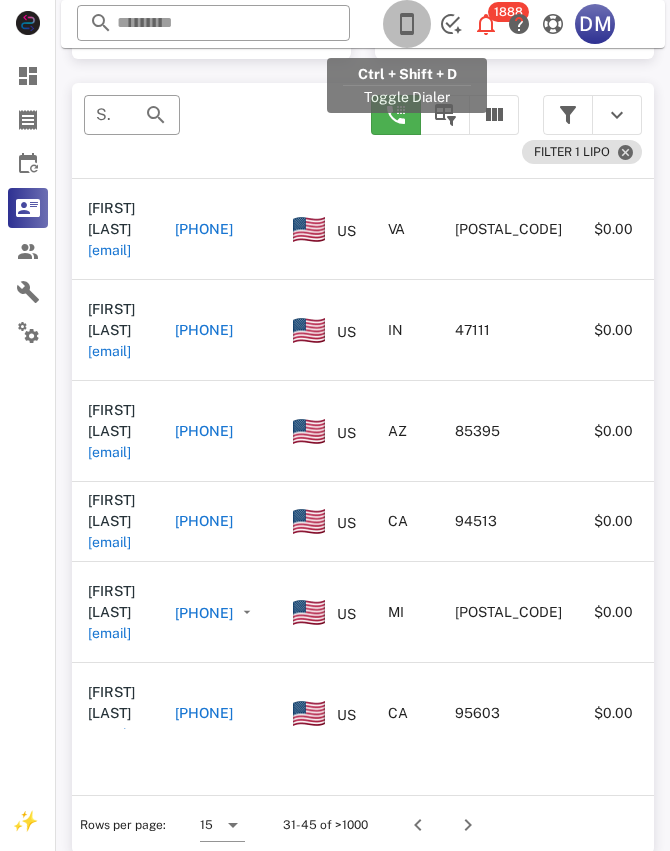 click at bounding box center (407, 24) 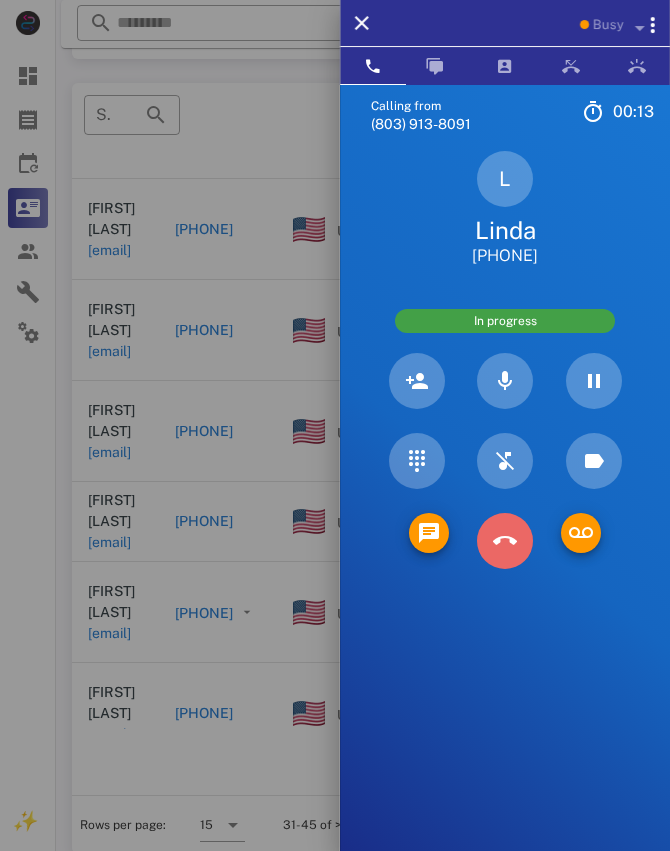 click at bounding box center (505, 541) 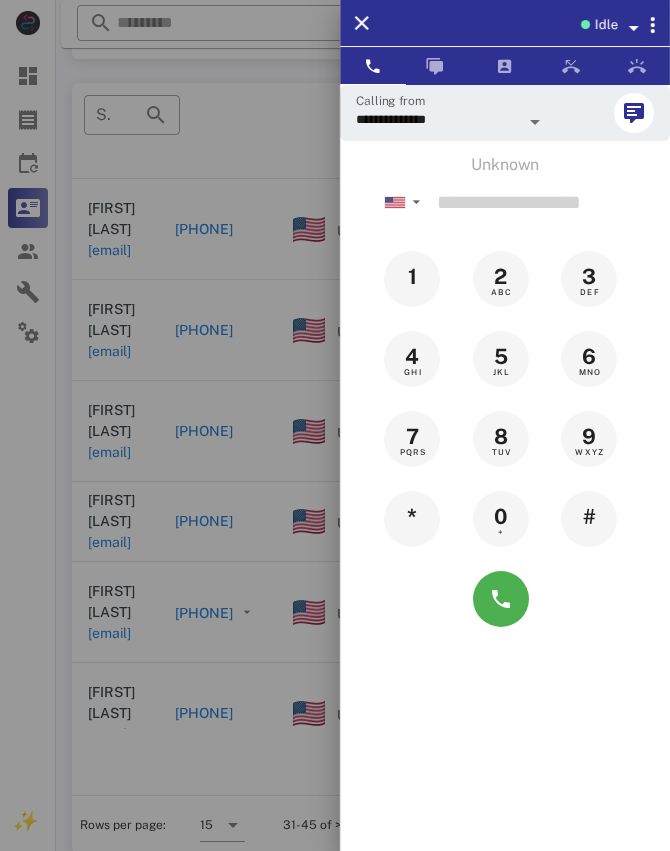 click at bounding box center [335, 425] 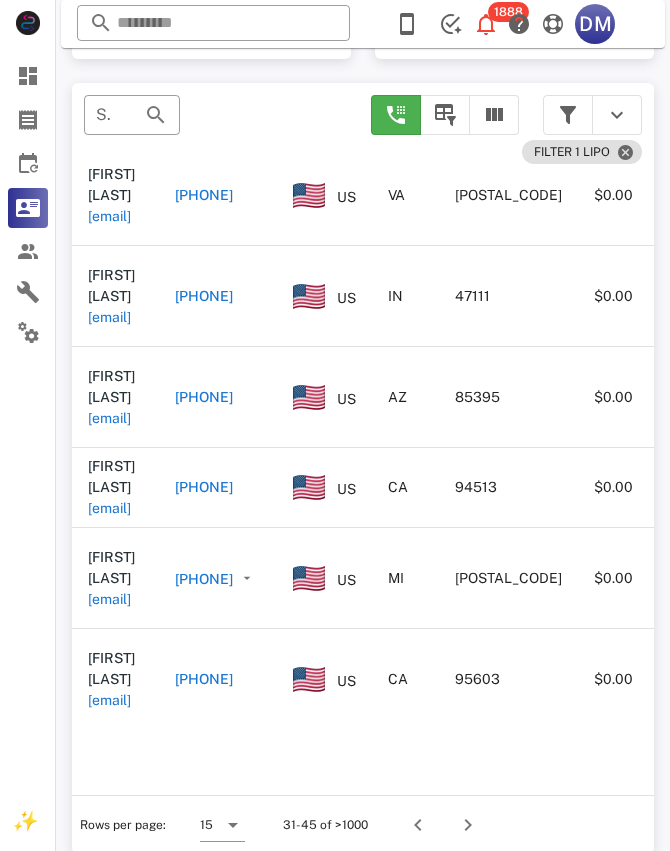 scroll, scrollTop: 680, scrollLeft: 0, axis: vertical 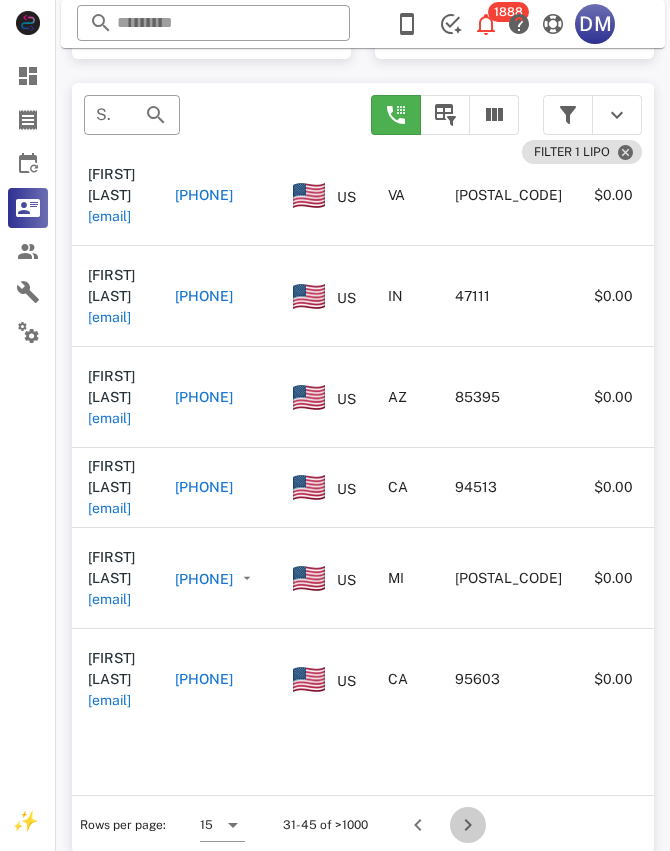 click at bounding box center (468, 825) 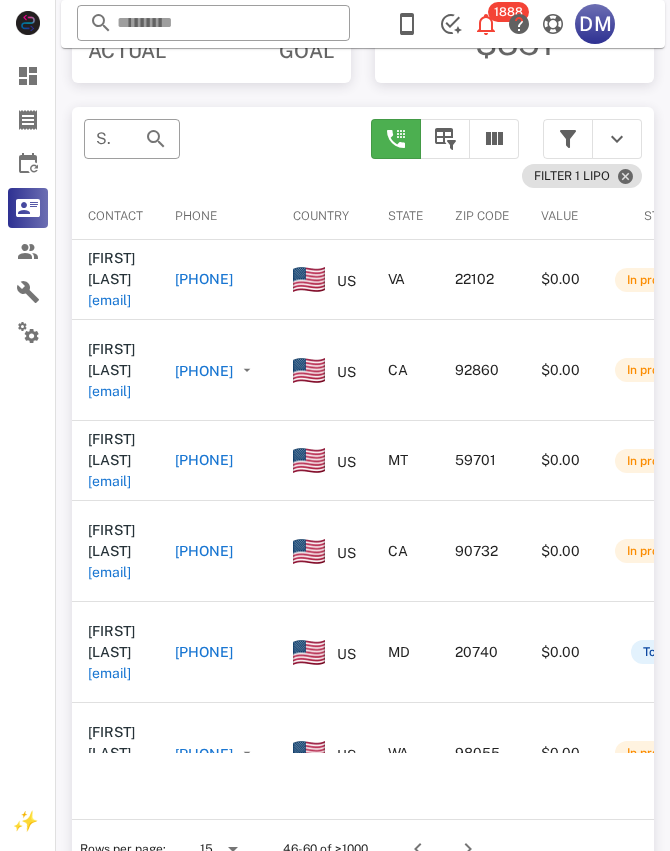 scroll, scrollTop: 517, scrollLeft: 0, axis: vertical 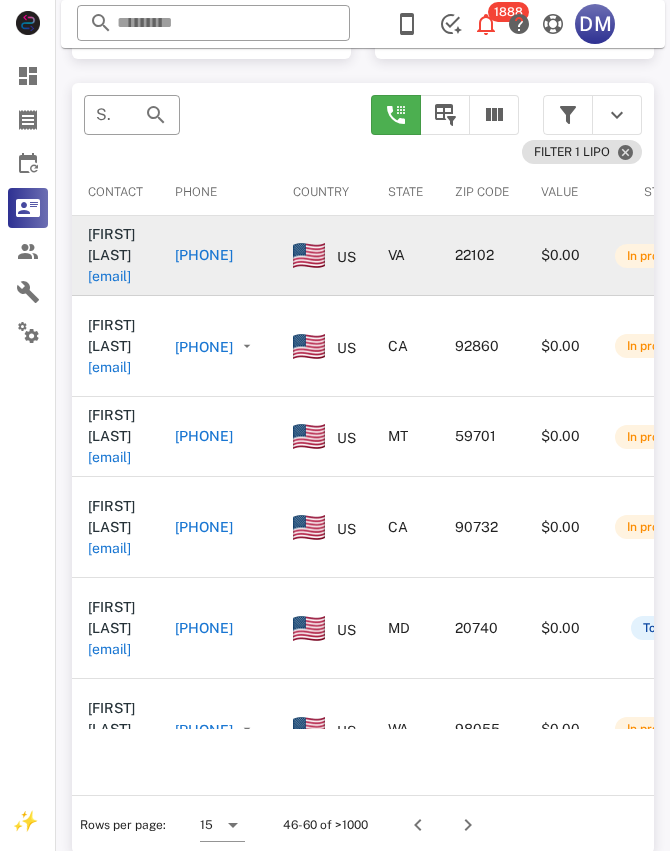 click on "[PHONE]" at bounding box center (204, 255) 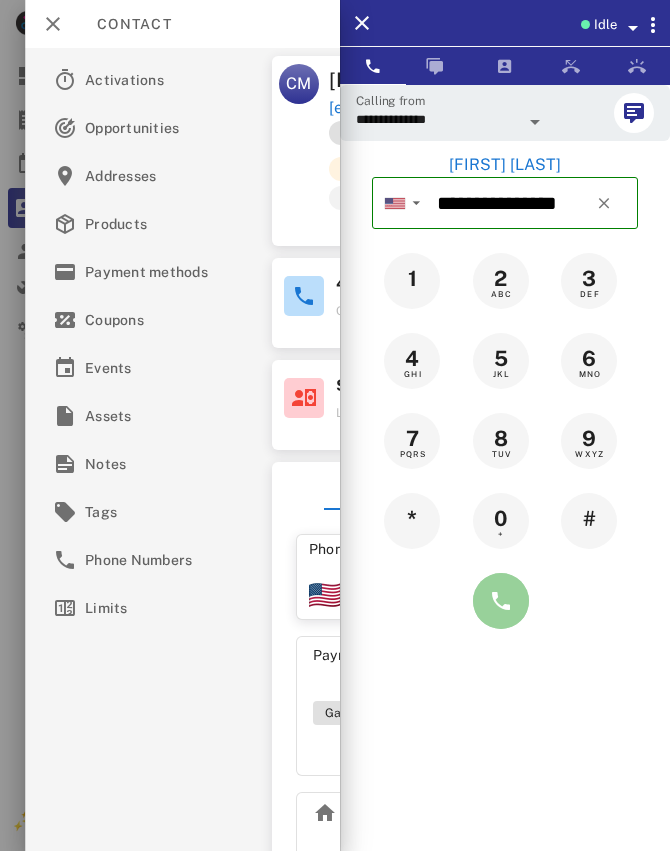click at bounding box center [501, 601] 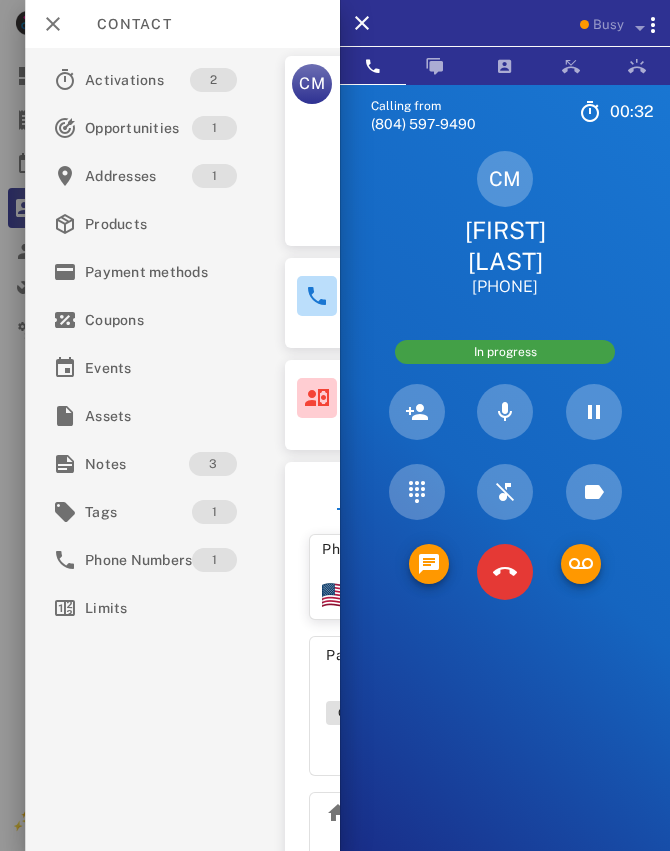 click on "Calling from [PHONE] [TIME]  Unknown      ▼     Australia
+61
Canada
+1
Guam
+1671
Mexico (México)
+52
New Zealand
+64
United Kingdom
+44
United States
+1
1 2 ABC 3 DEF 4 GHI 5 JKL 6 MNO 7 PQRS 8 TUV 9 WXYZ * 0 + #  CM   [FIRST] [LAST]  [PHONE]  In progress  Directory ​  JM  [LAST] [LAST]  Idle   A1  Agent 131  Idle   AA  [LAST] [LAST]  Idle   AR  [LAST] [LAST]  Idle   CA  [LAST] [LAST]  Idle   DT  [LAST] [LAST]  Idle   KM  [LAST] [LAST]  Busy   LW  [LAST] [LAST]  Offline   AB  [LAST] [LAST]  Offline   AD  Accounting Dept  Offline   A1  Agent 101  Offline   A1  Agent 105  Offline   A1  Agent 112  Offline   A1  Agent 125  Offline   A1  agent 126  Offline   A1  Agent 128  Offline   A1  Agent 129  Offline   A1  Agent 138  Offline   A1  Agent 143  Offline   A1  Agent 146  Offline   A1  agent 150  Offline   A1  Agent 151" at bounding box center (505, 510) 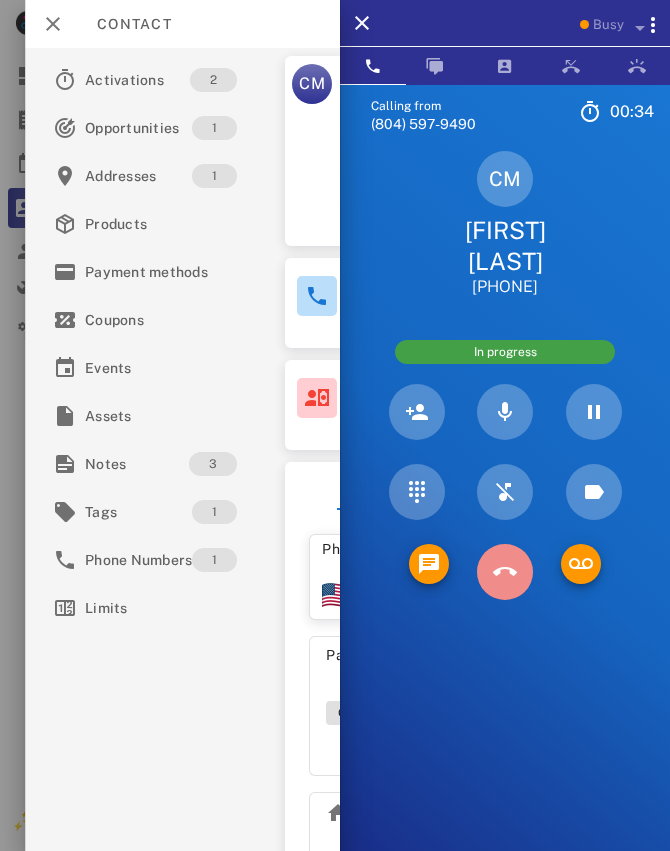 click at bounding box center (505, 572) 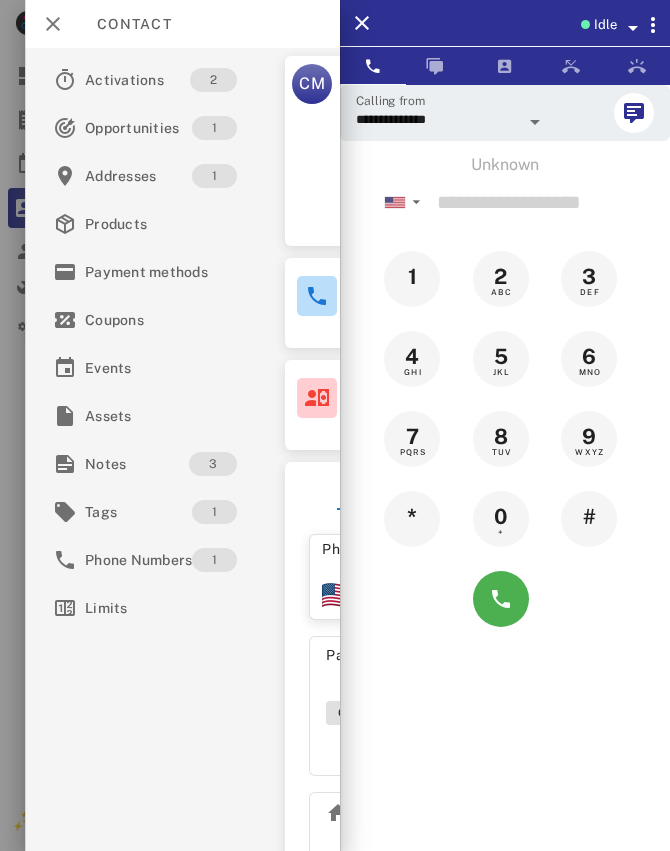 click at bounding box center (335, 425) 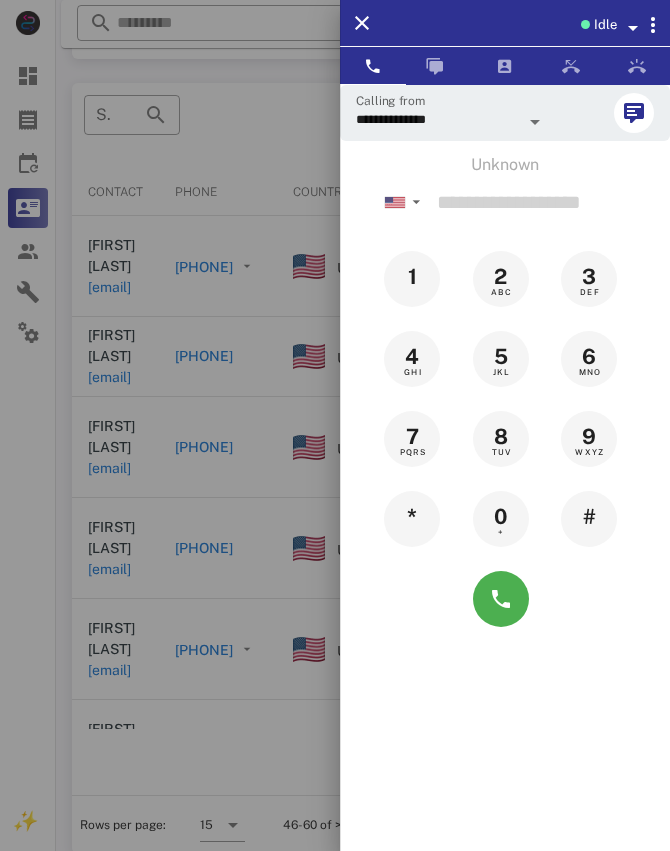 click at bounding box center [335, 425] 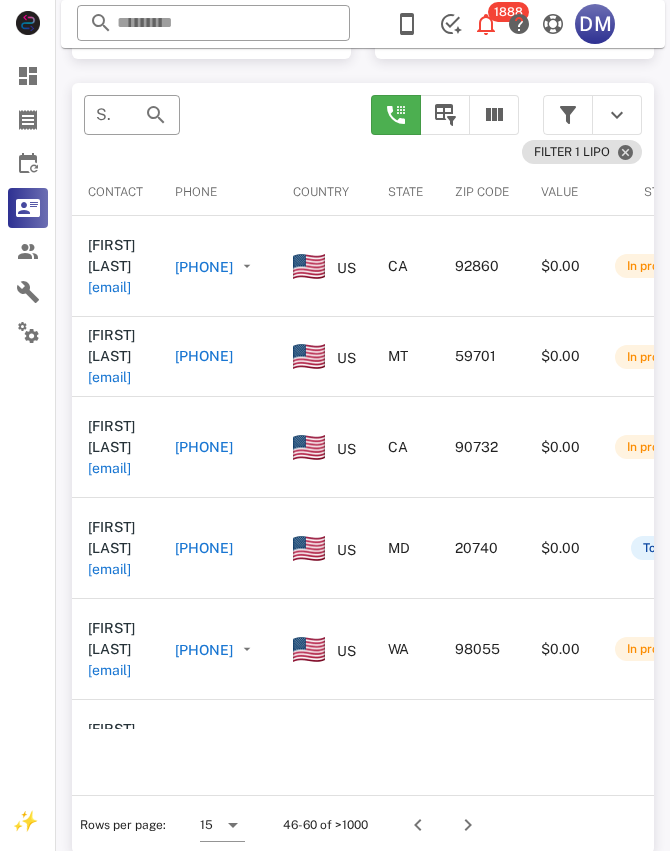 click on "[NUMBER] [INITIALS]" at bounding box center (508, 24) 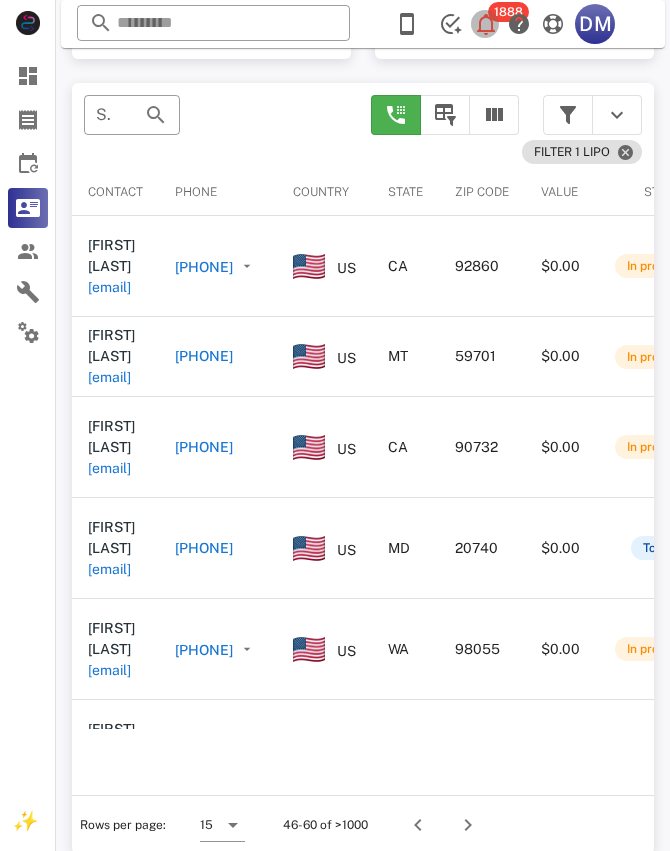 click on "1888" at bounding box center (485, 24) 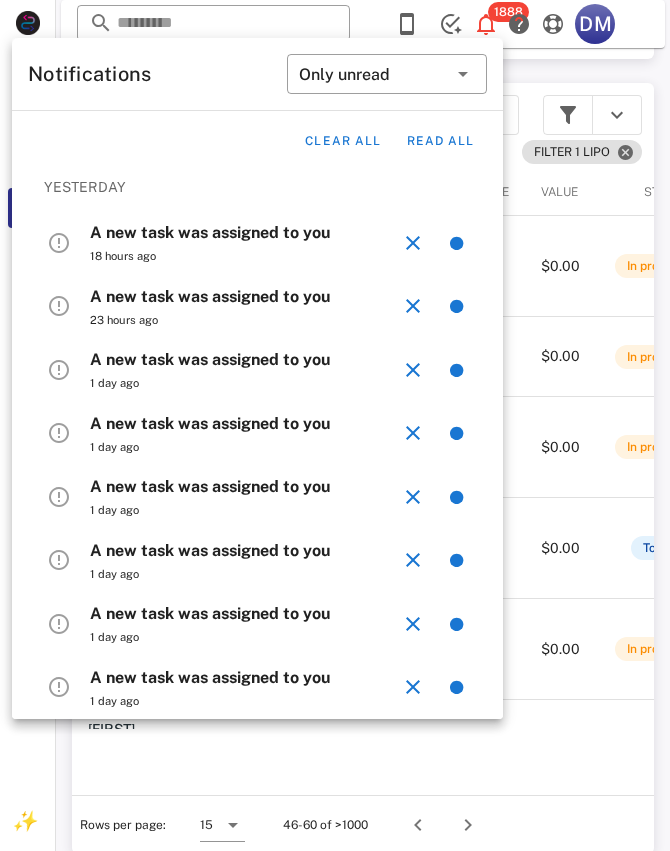 click on "​ Search by contact name, email or phone" at bounding box center [215, 125] 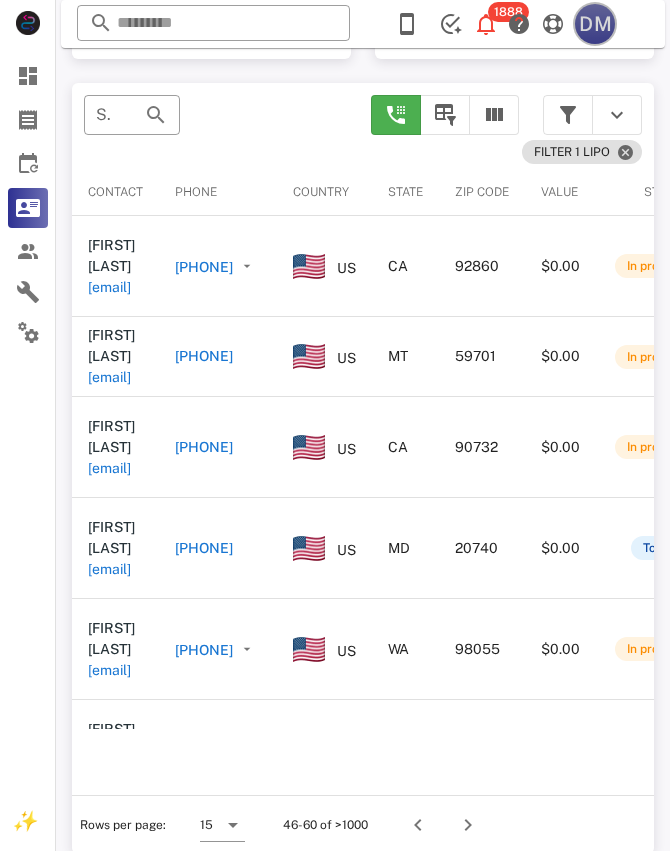 click on "DM" at bounding box center [595, 24] 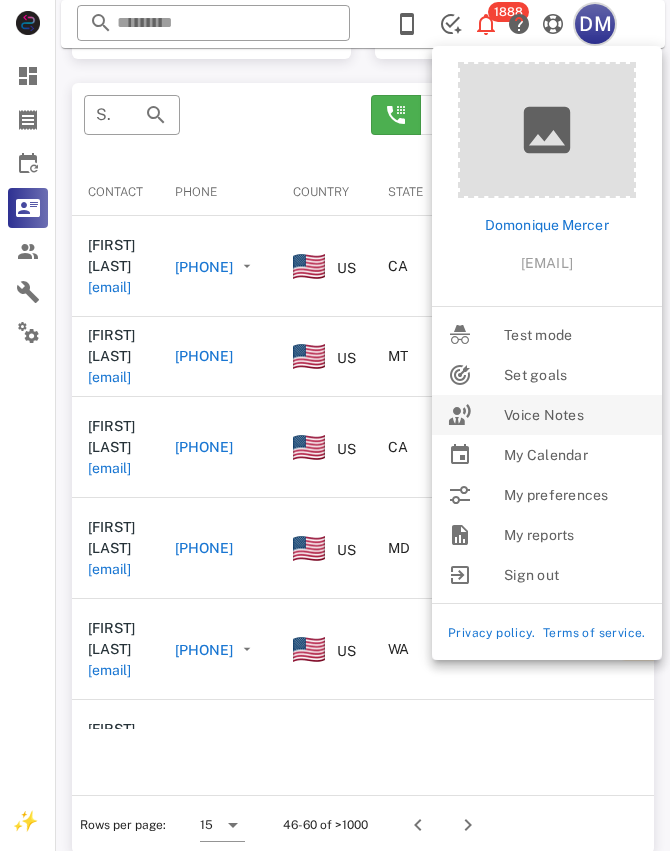 type 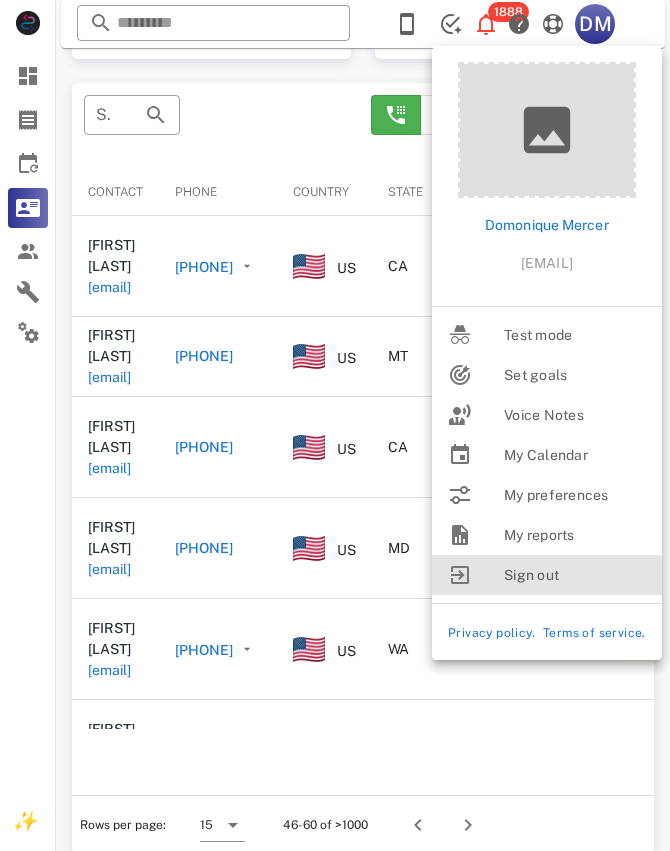 click on "Sign out" at bounding box center (575, 575) 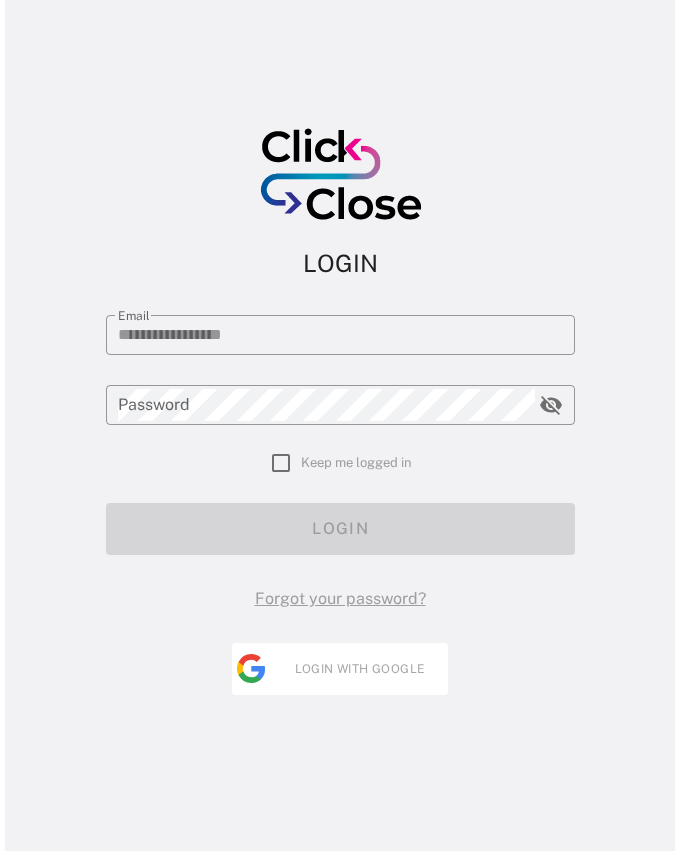 scroll, scrollTop: 0, scrollLeft: 0, axis: both 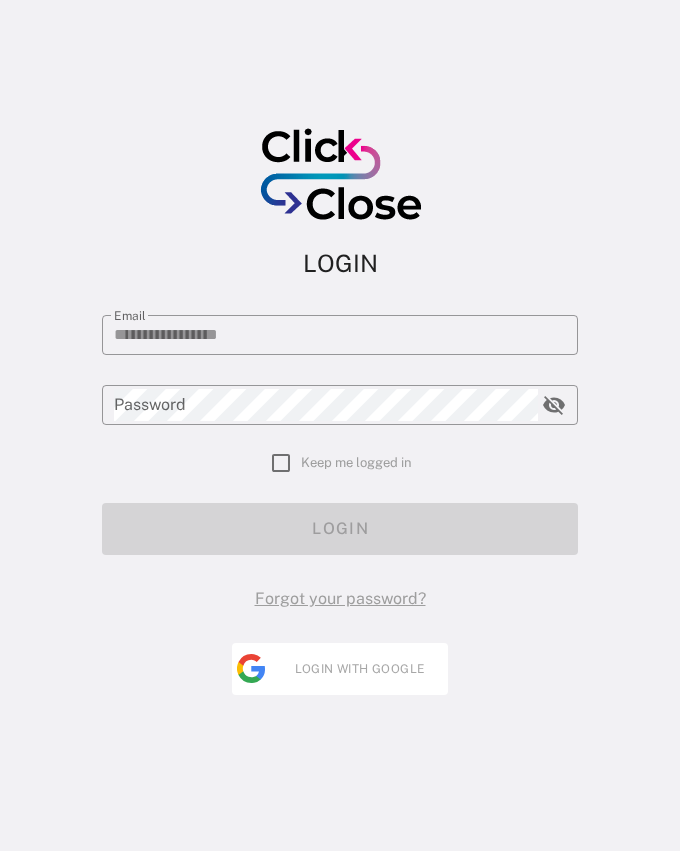 type on "**********" 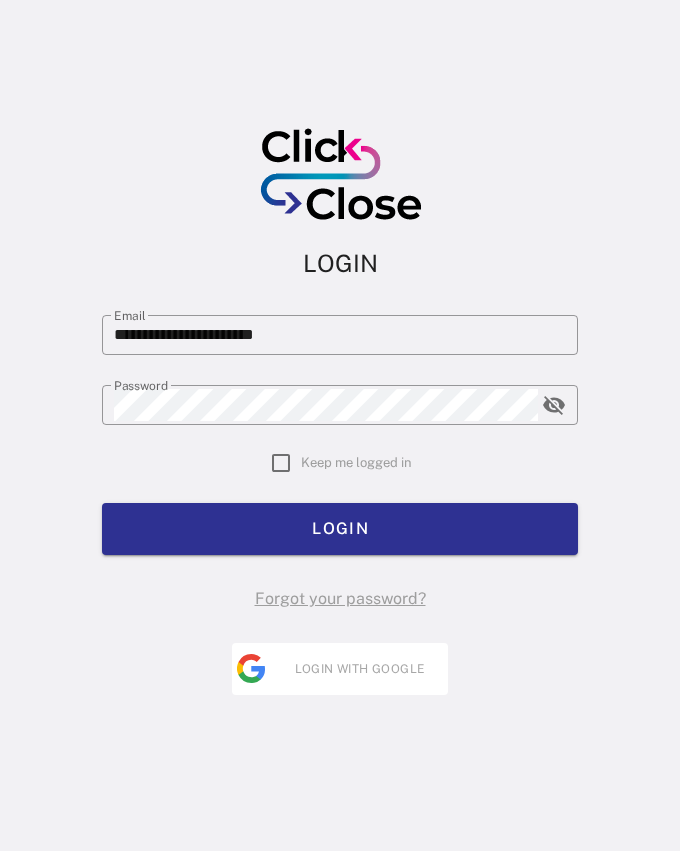 click on "**********" at bounding box center (340, 453) 